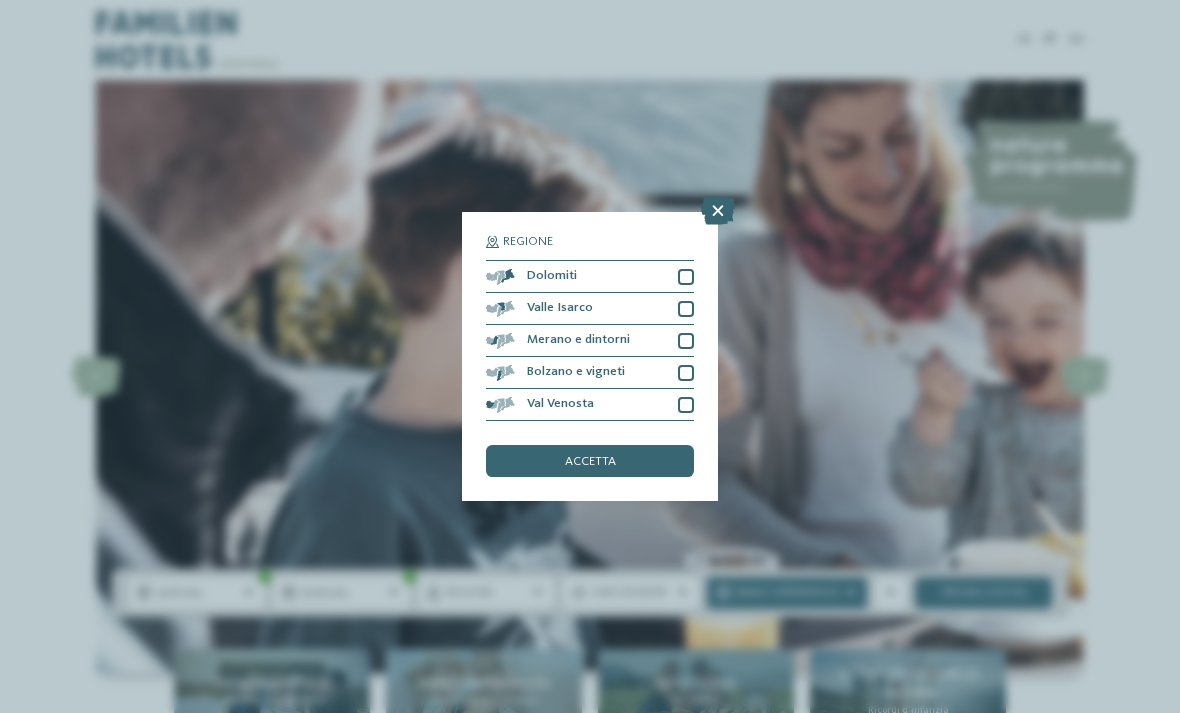 scroll, scrollTop: 504, scrollLeft: 0, axis: vertical 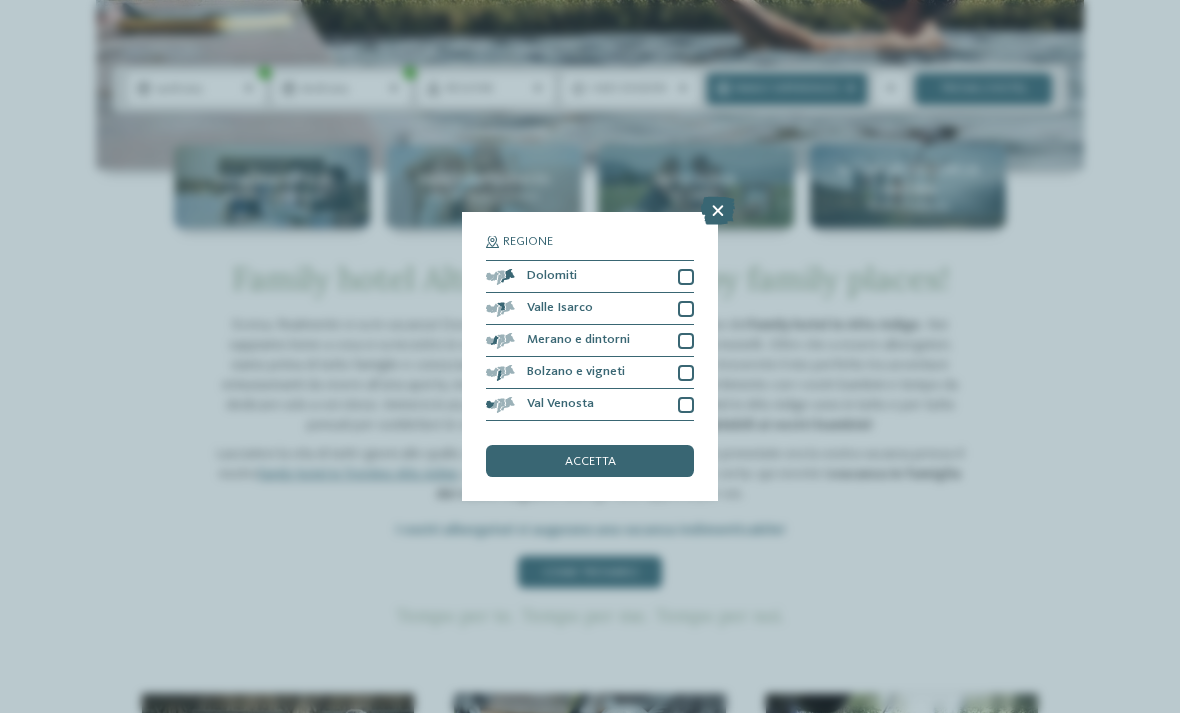 click at bounding box center [686, 277] 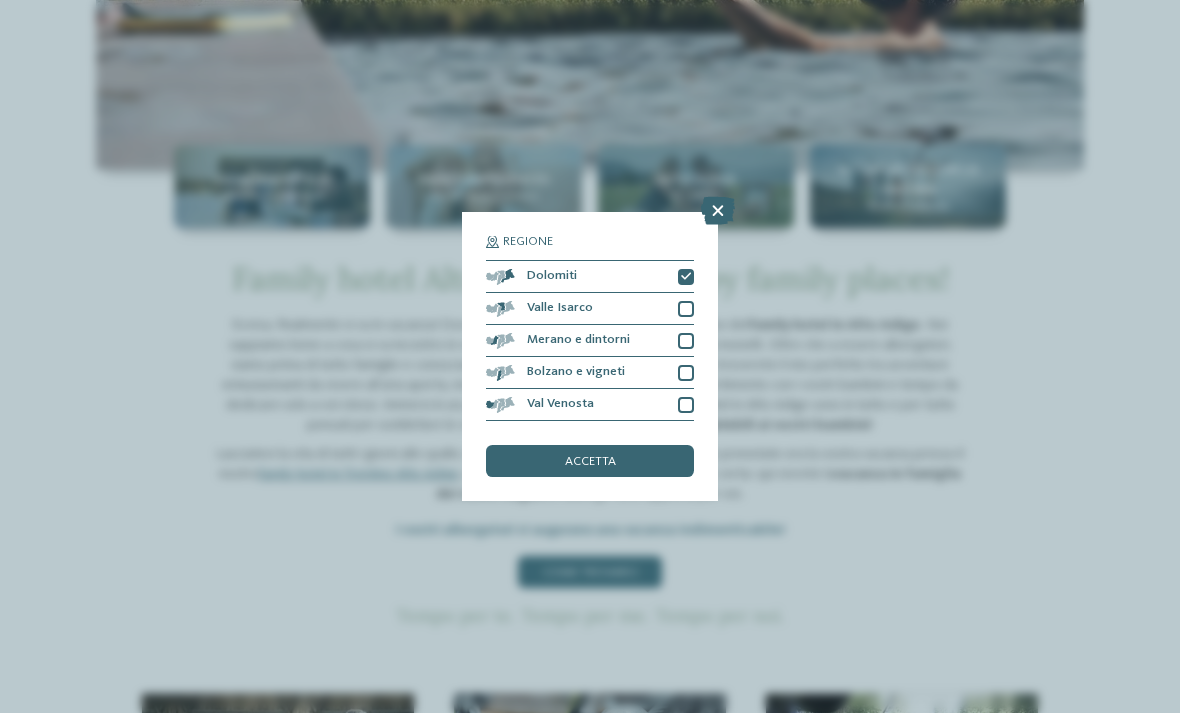 scroll, scrollTop: 708, scrollLeft: 0, axis: vertical 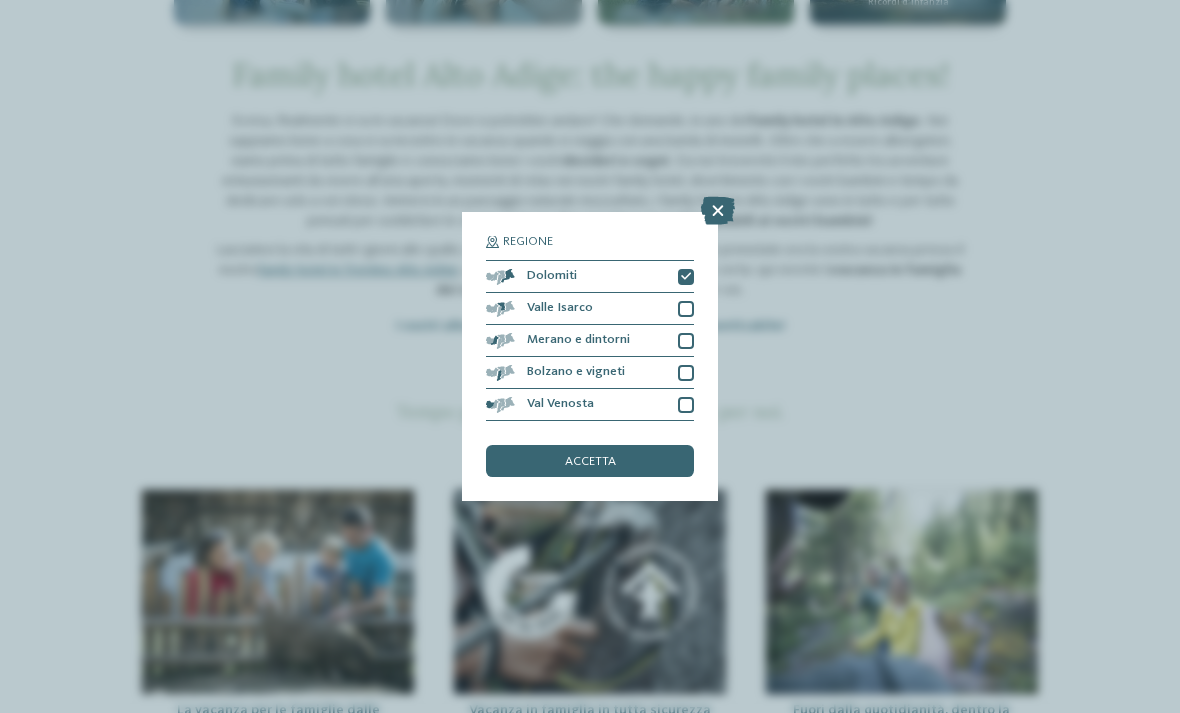 click on "accetta" at bounding box center (590, 461) 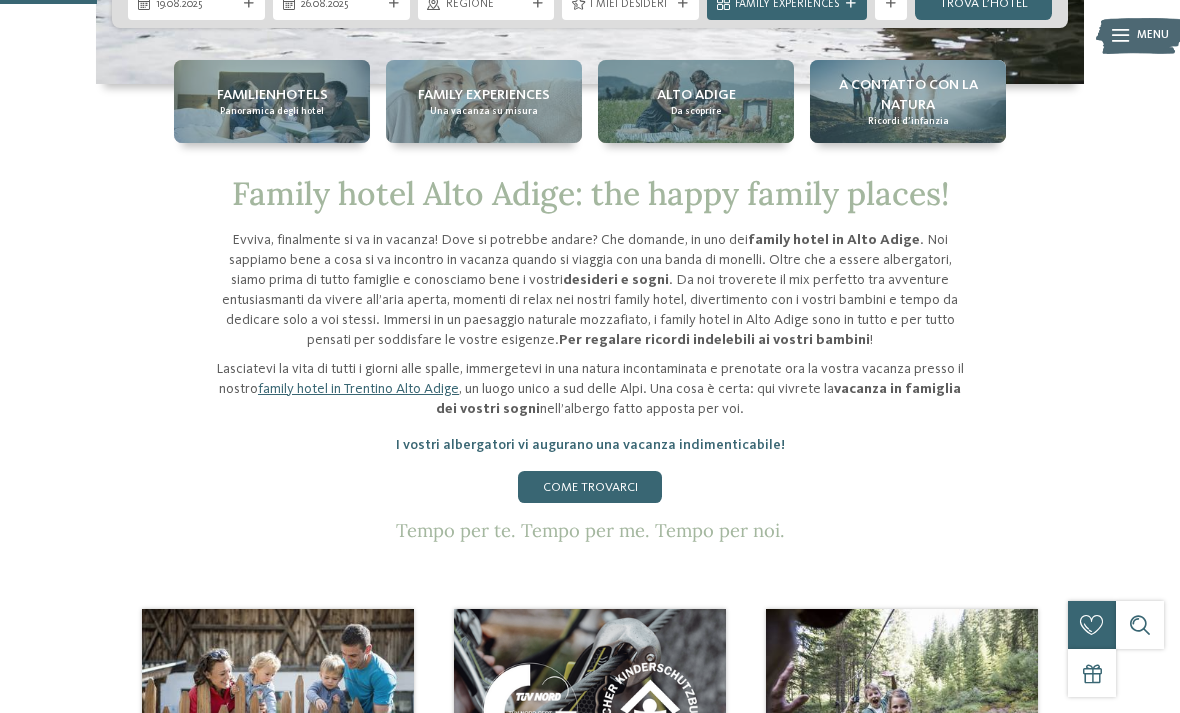 scroll, scrollTop: 507, scrollLeft: 0, axis: vertical 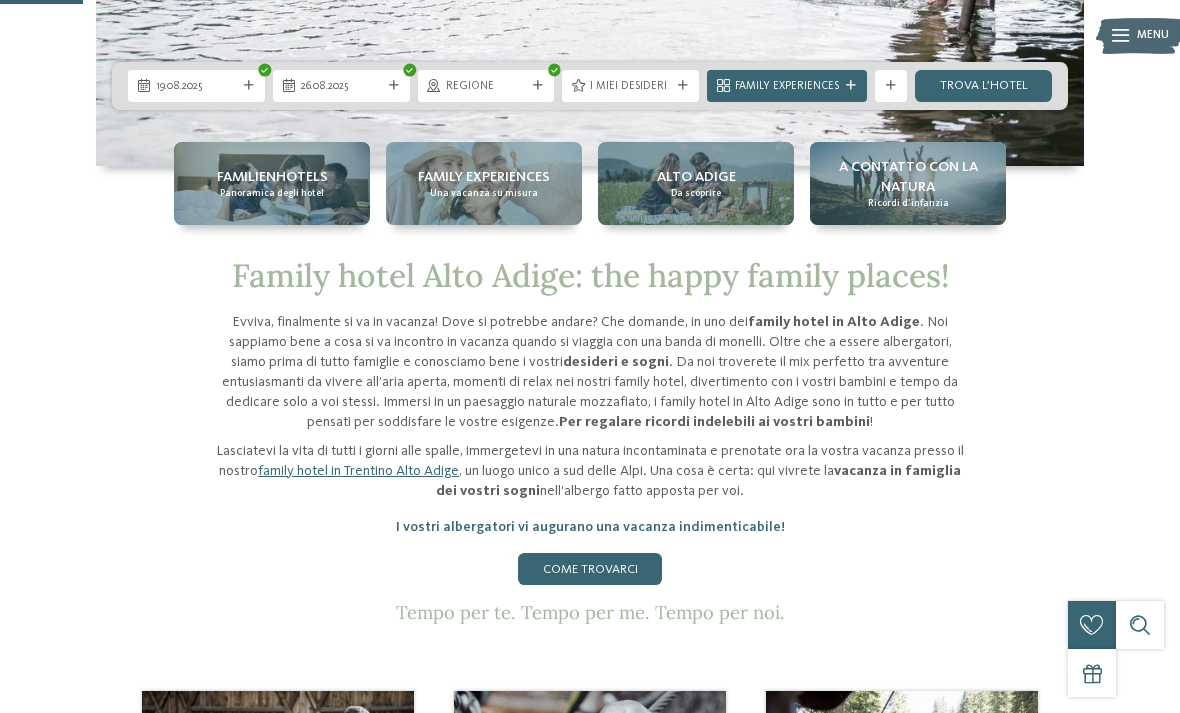 click on "Regione" at bounding box center (486, 87) 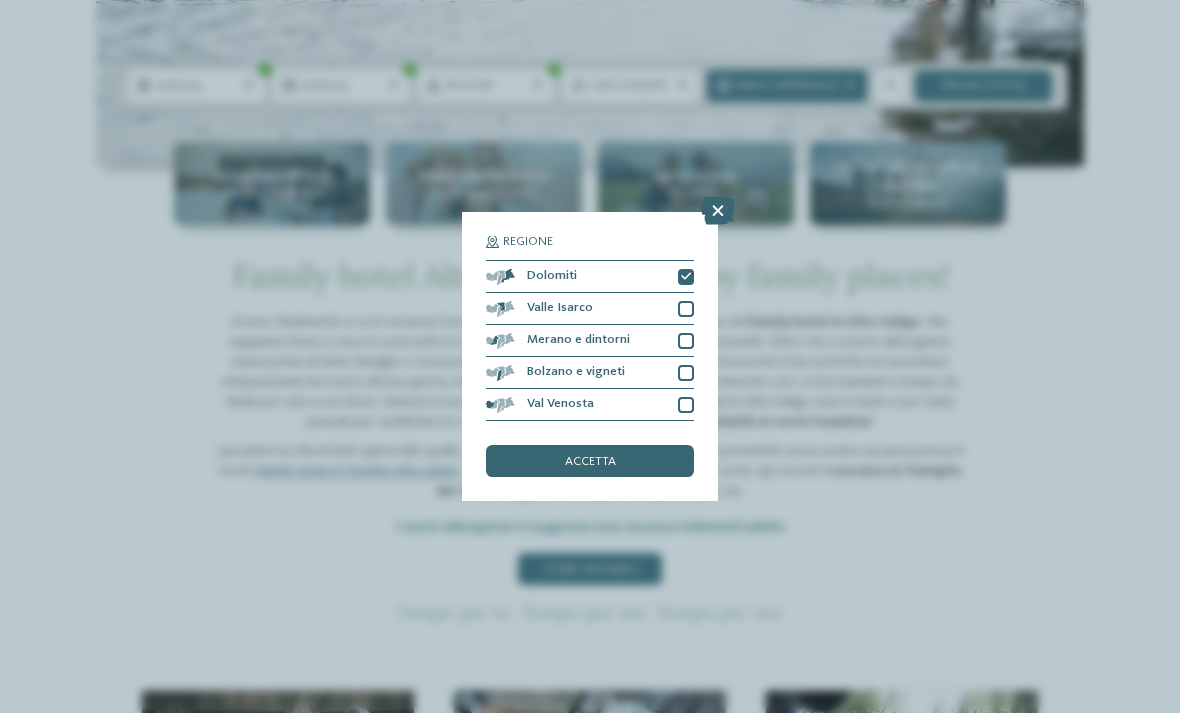 click on "accetta" at bounding box center (590, 461) 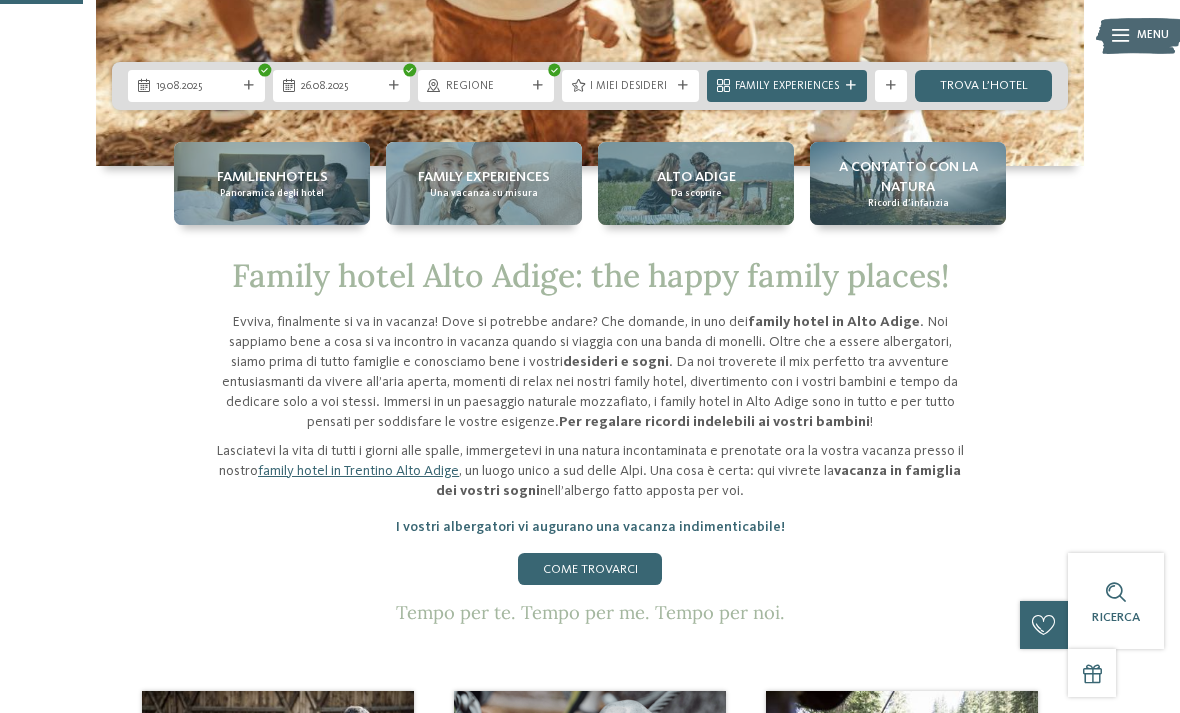 click at bounding box center (891, 86) 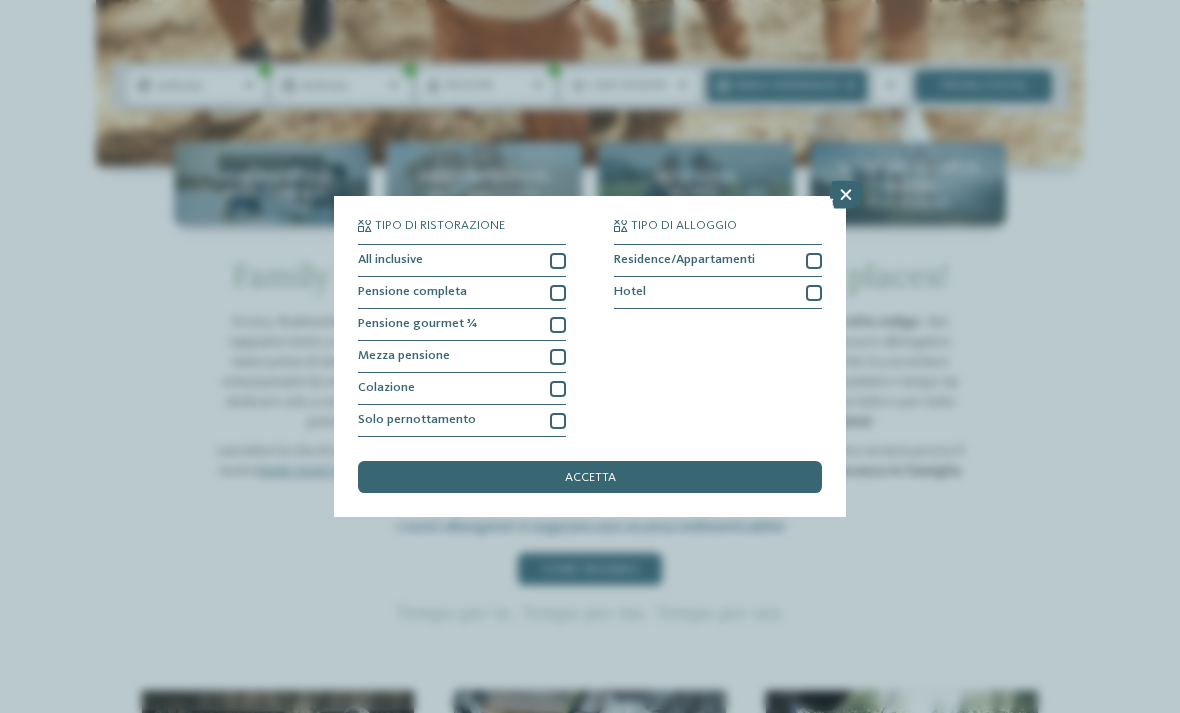 click at bounding box center [846, 195] 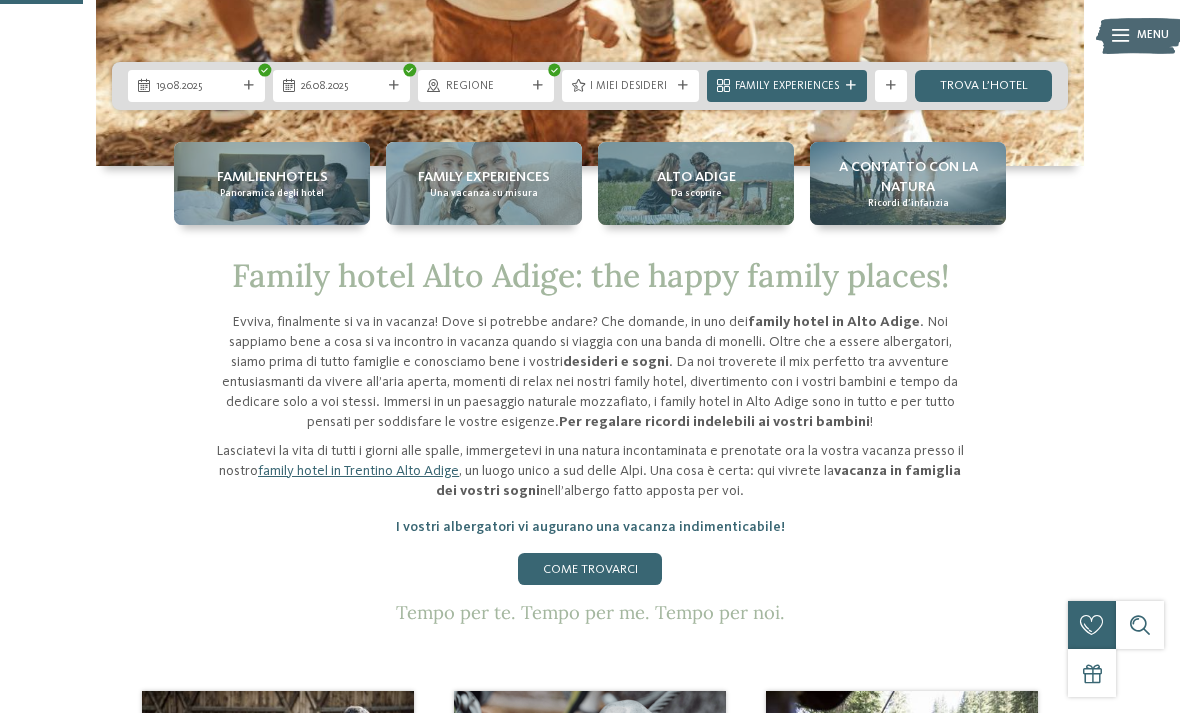 click on "Family Experiences" at bounding box center (787, 87) 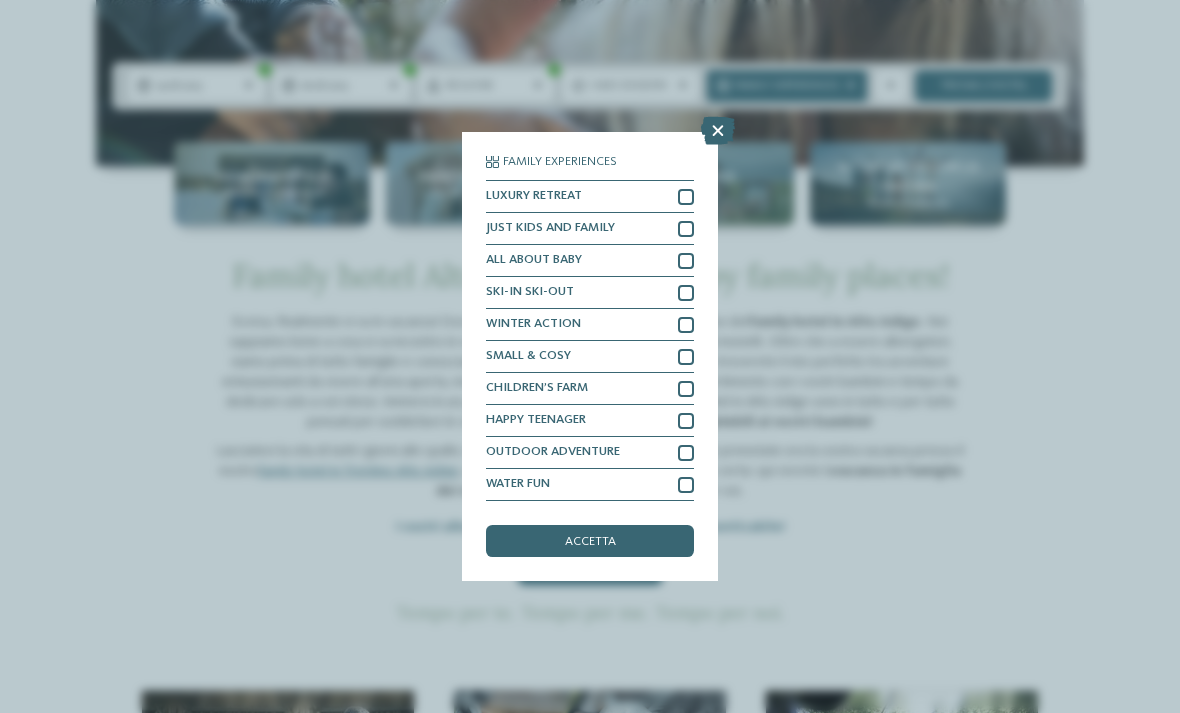 click at bounding box center [718, 131] 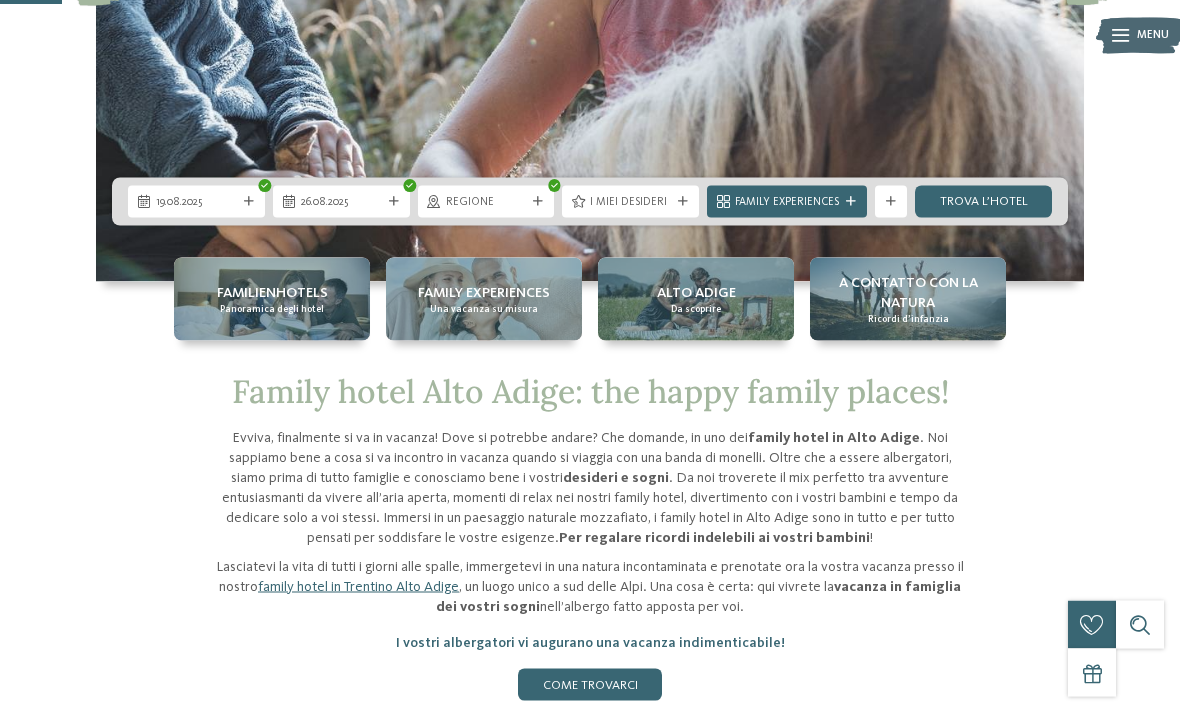 scroll, scrollTop: 369, scrollLeft: 0, axis: vertical 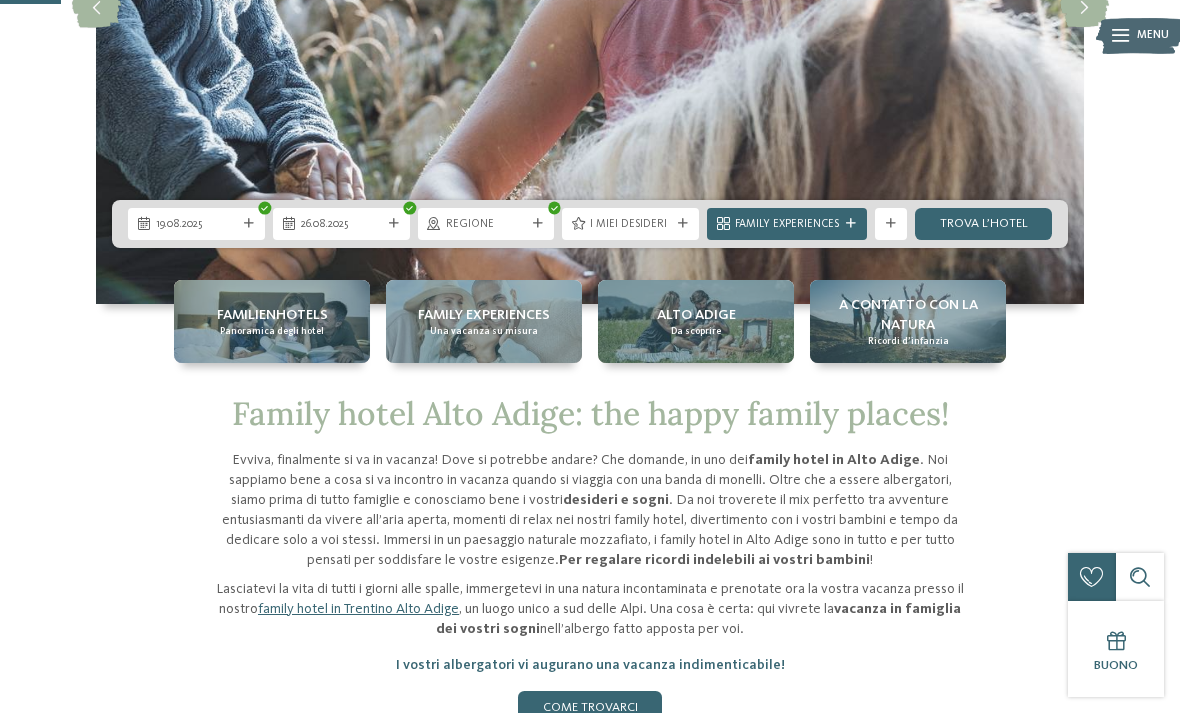 click on "trova l’hotel" at bounding box center [983, 224] 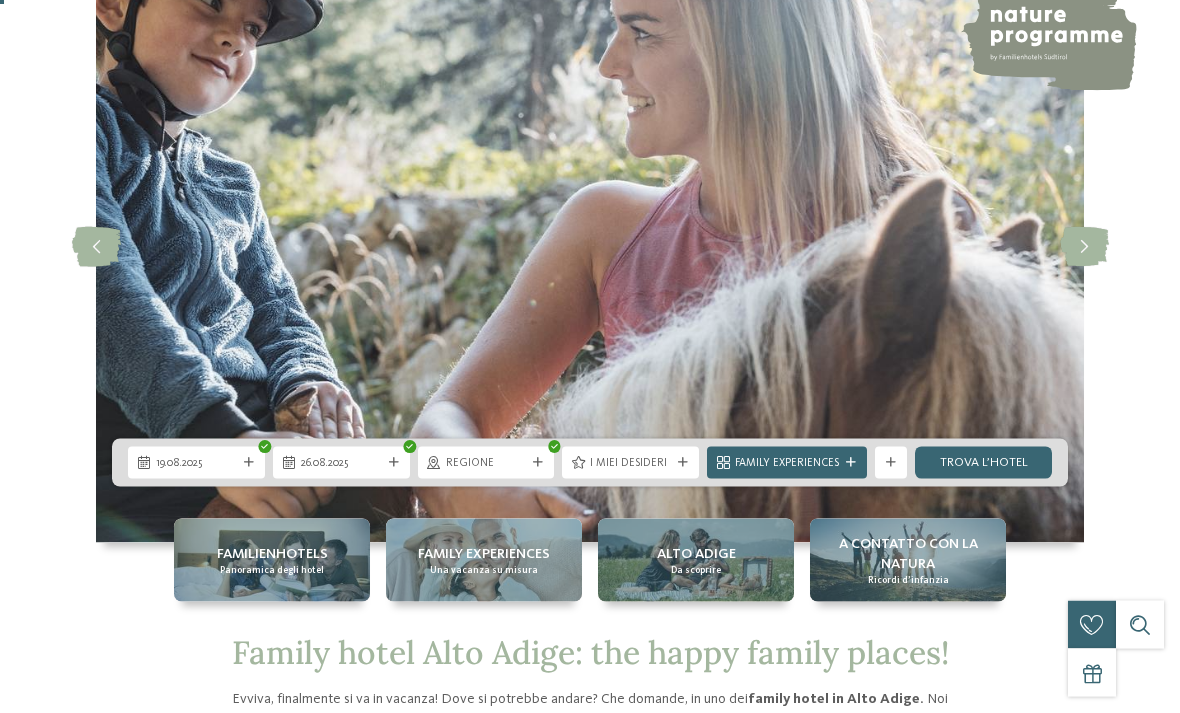 scroll, scrollTop: 0, scrollLeft: 0, axis: both 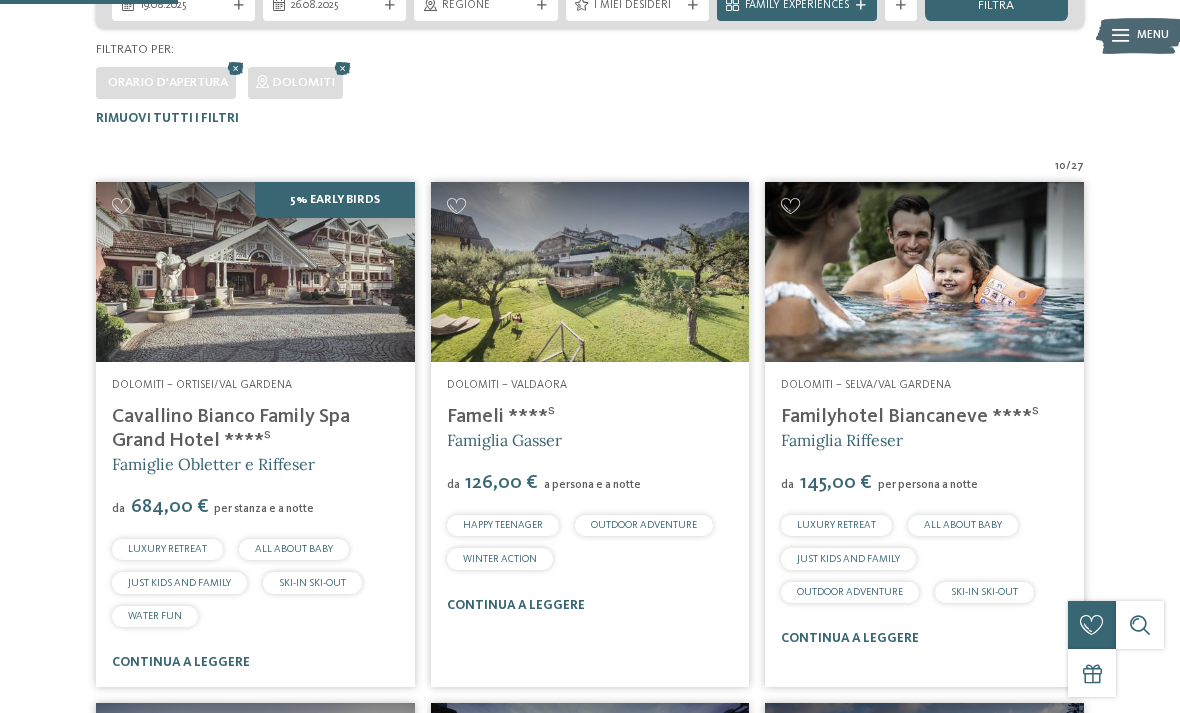 click at bounding box center (924, 271) 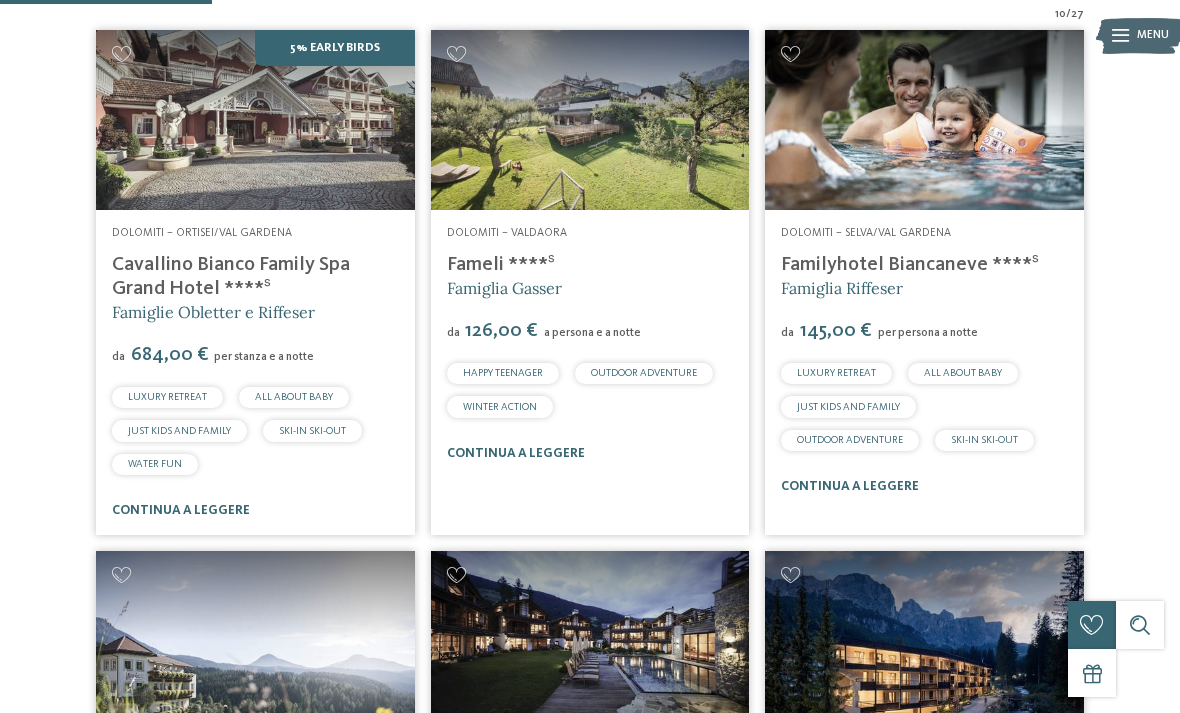 scroll, scrollTop: 960, scrollLeft: 0, axis: vertical 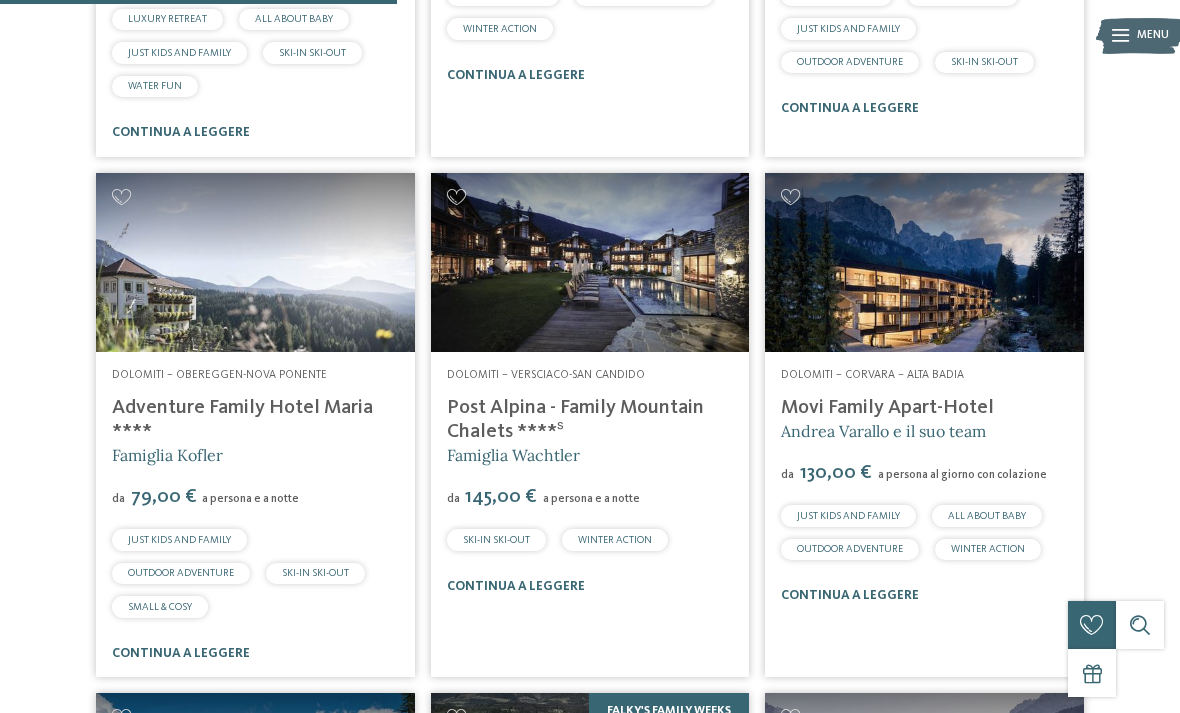 click on "Movi Family Apart-Hotel" at bounding box center (887, 408) 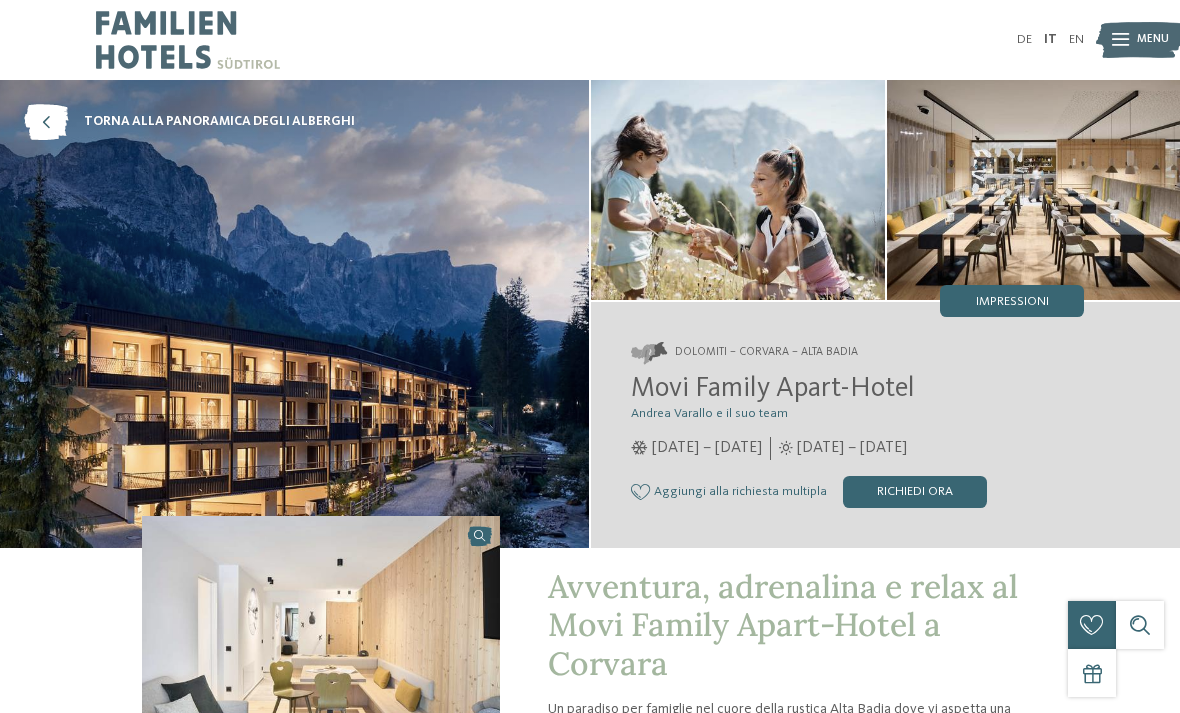 scroll, scrollTop: 208, scrollLeft: 0, axis: vertical 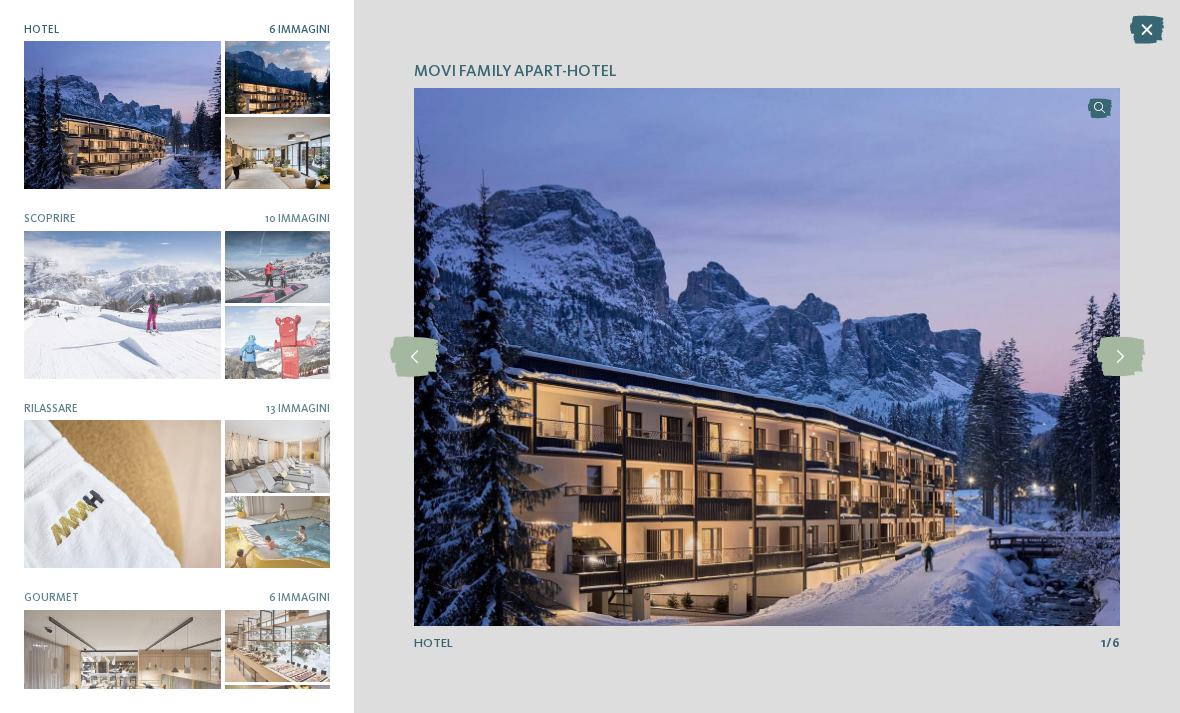 click at bounding box center [1120, 357] 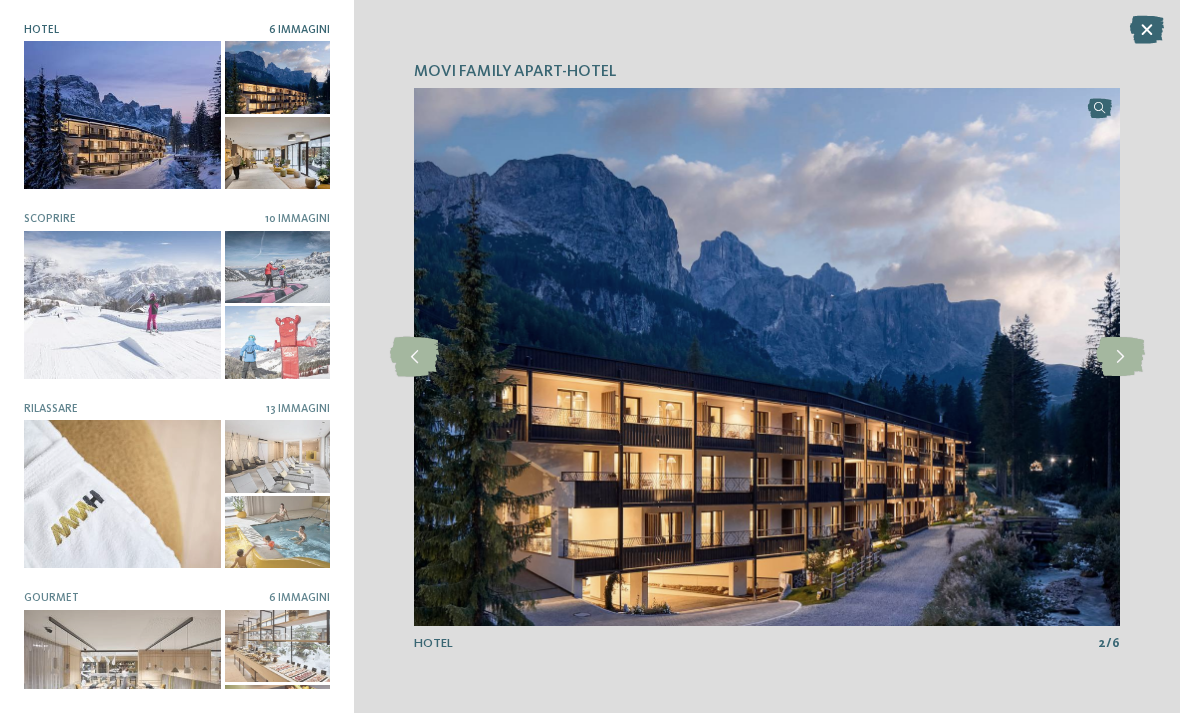 click at bounding box center (1120, 357) 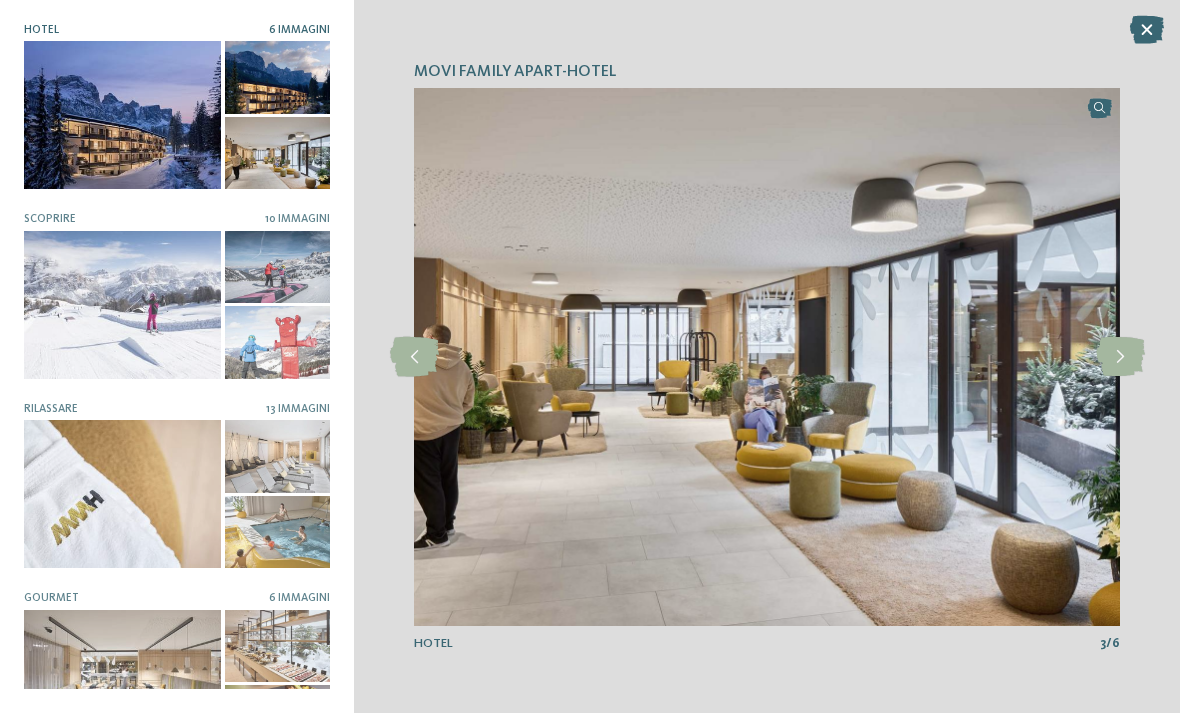 click at bounding box center [1120, 357] 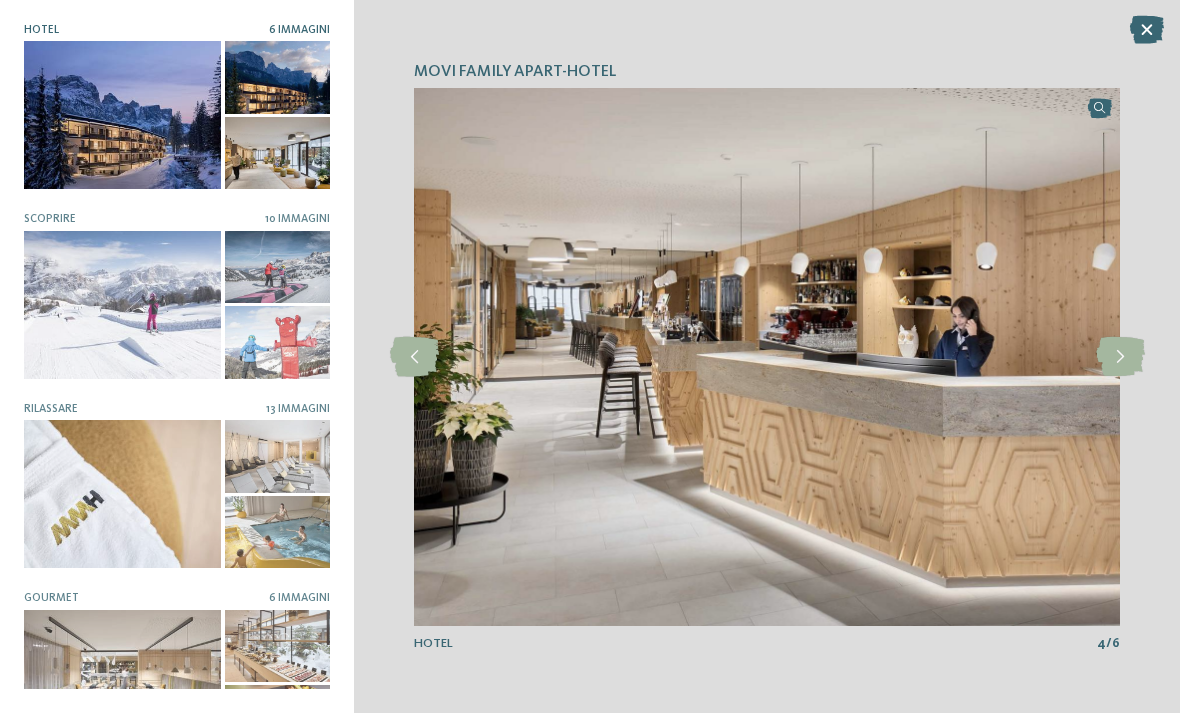 click at bounding box center [1120, 357] 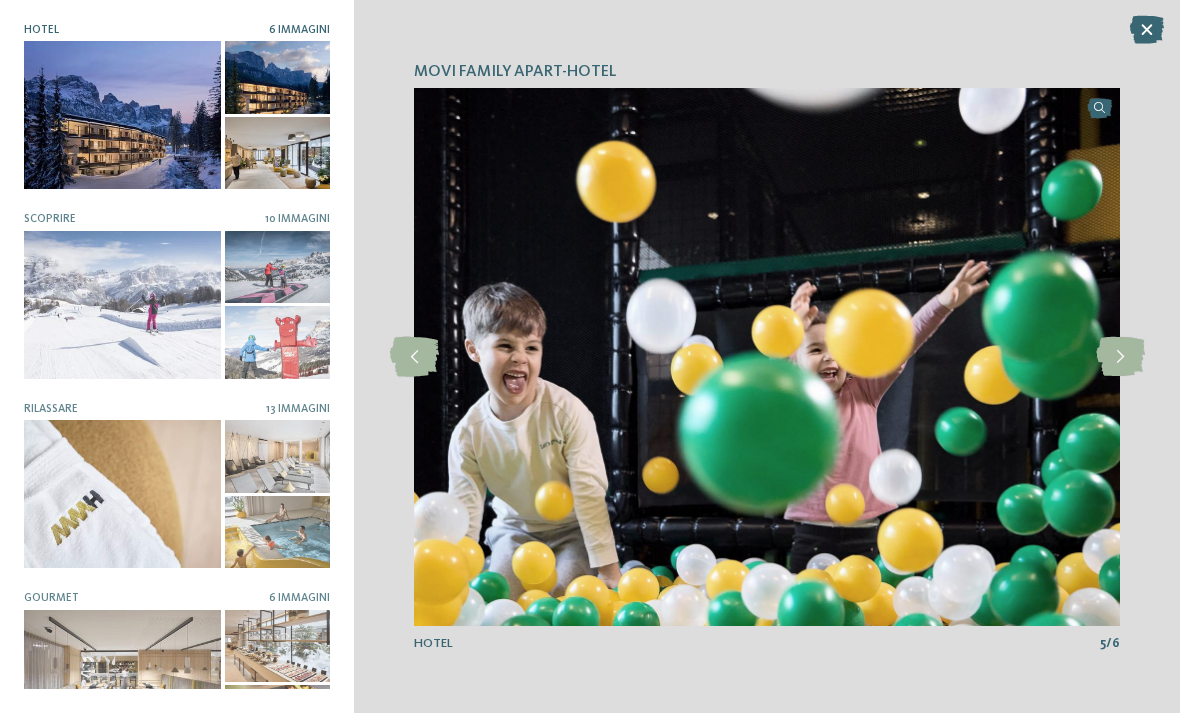 click at bounding box center (1120, 357) 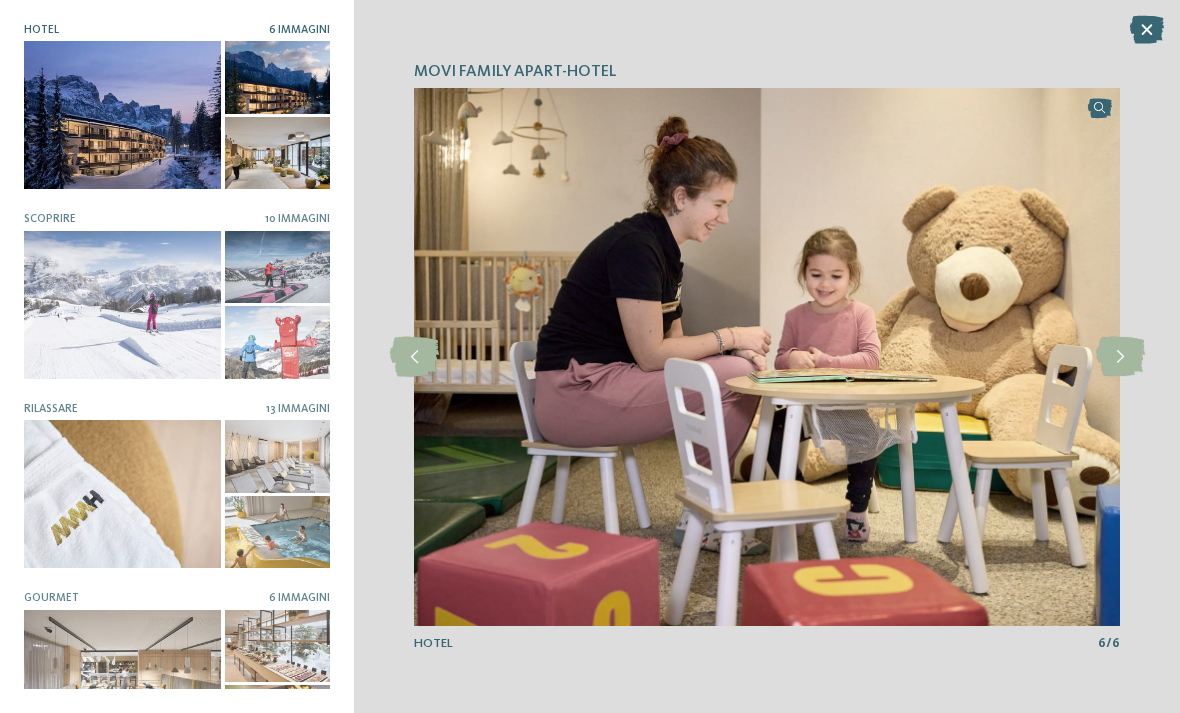 click at bounding box center [1120, 357] 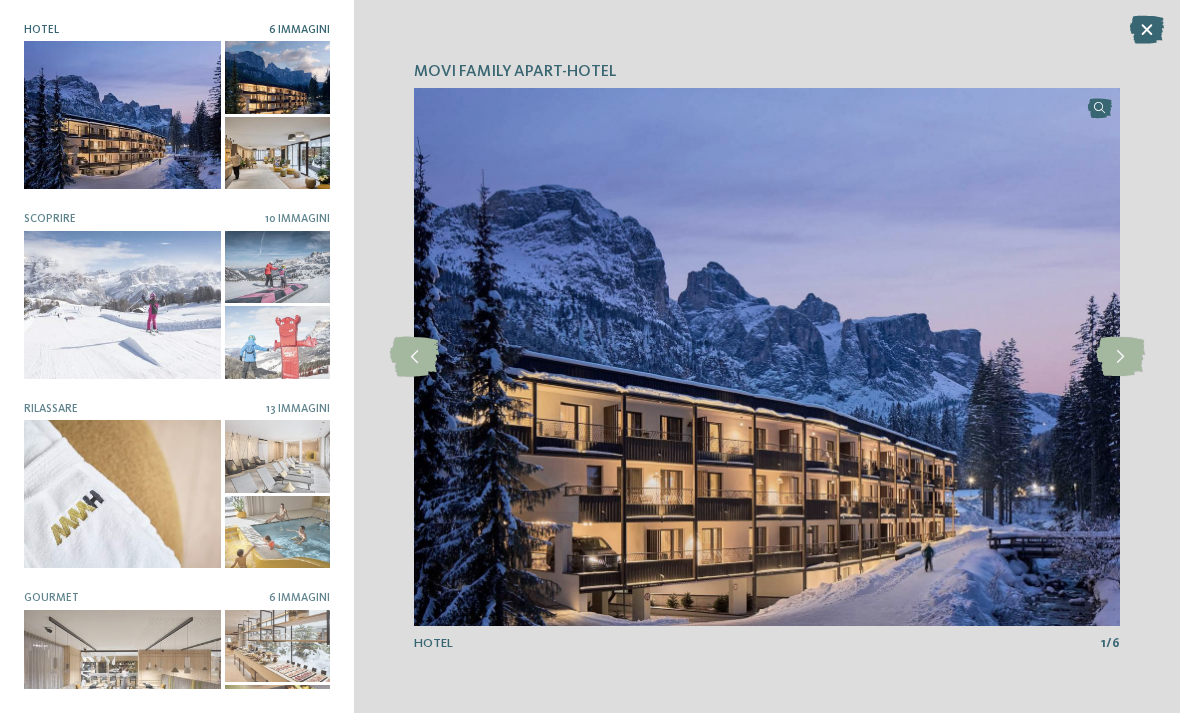 click at bounding box center [1120, 357] 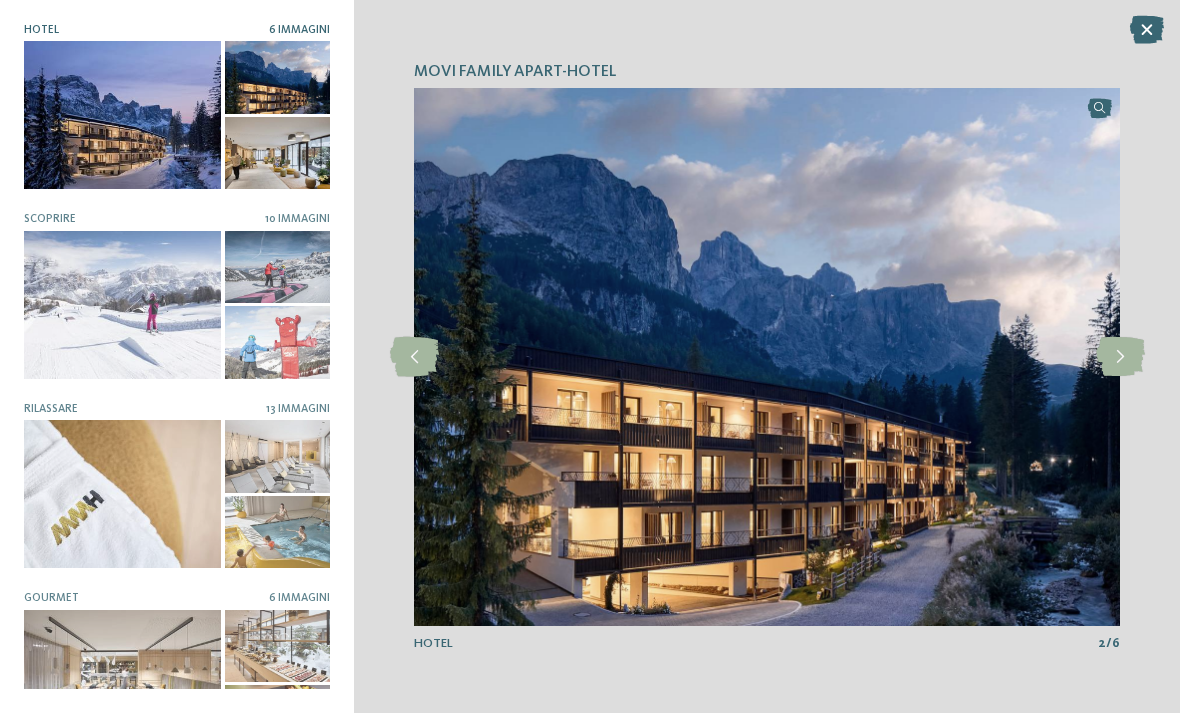 click at bounding box center [1120, 357] 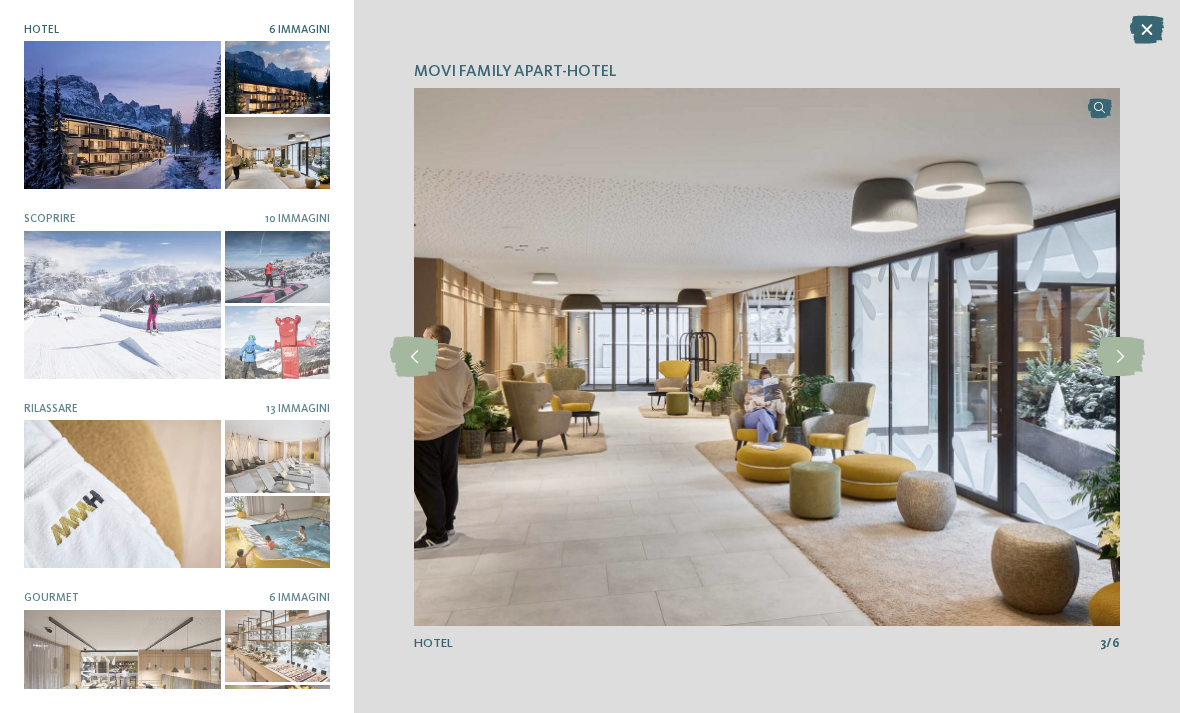 click at bounding box center (1120, 357) 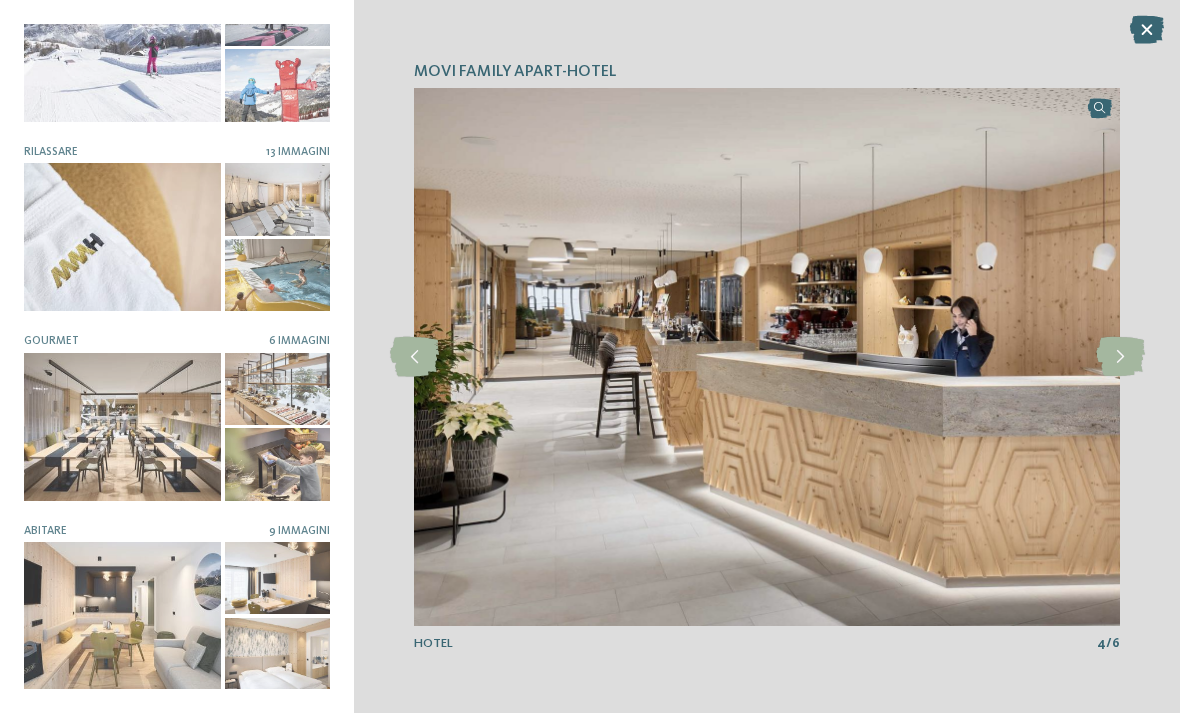 scroll, scrollTop: 256, scrollLeft: 0, axis: vertical 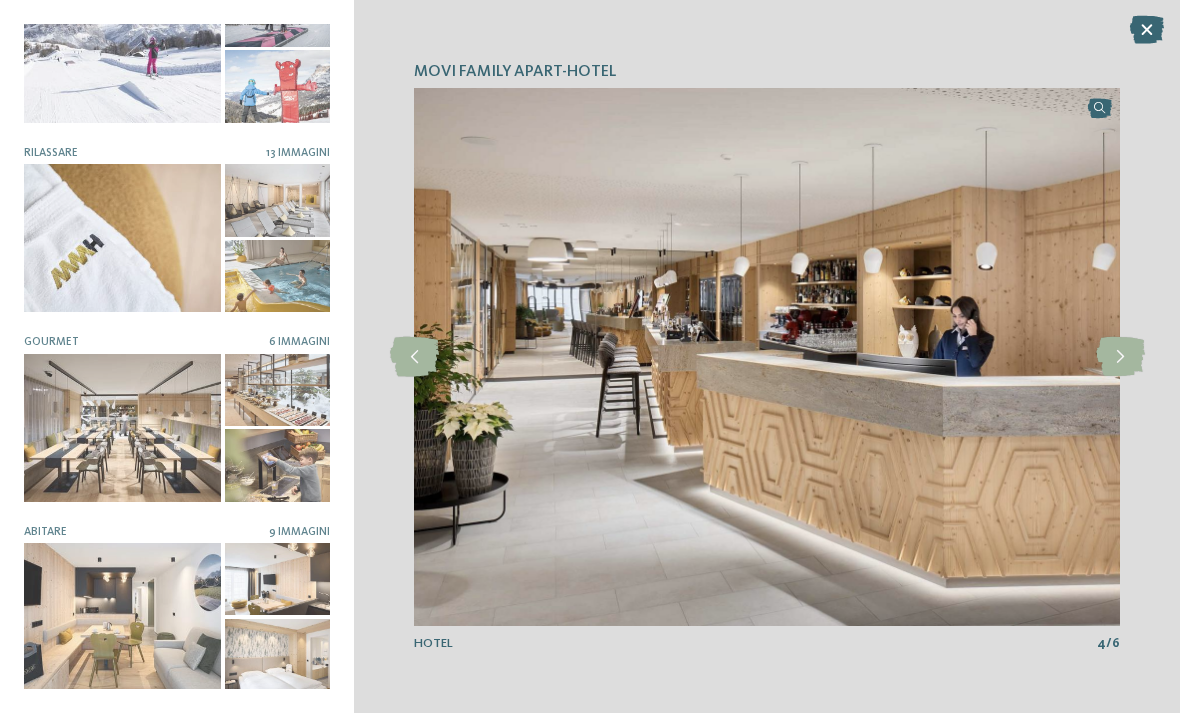 click at bounding box center (122, 617) 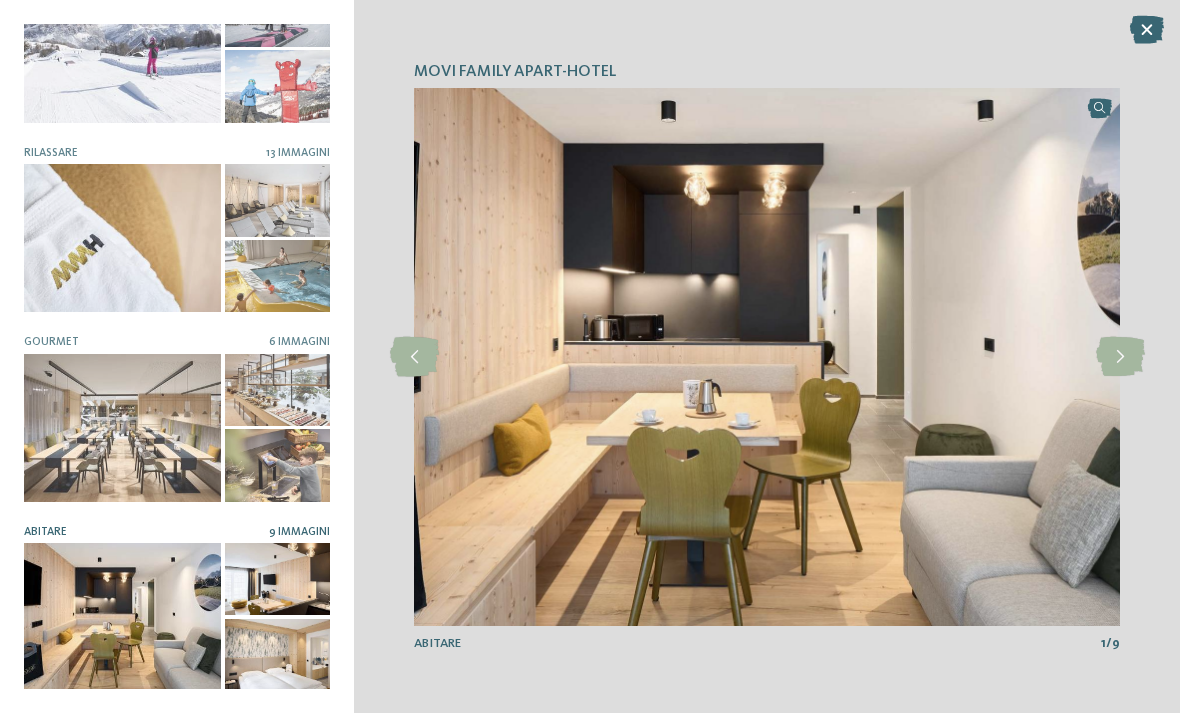 click at bounding box center [1120, 357] 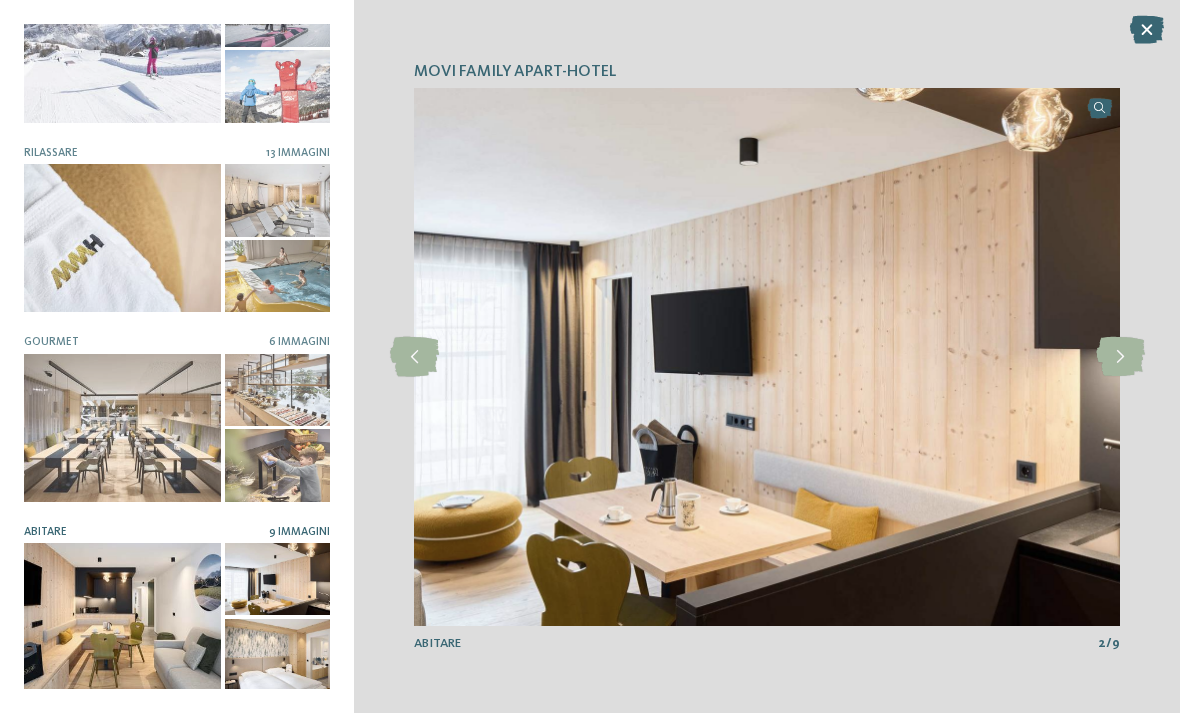 click at bounding box center [1120, 357] 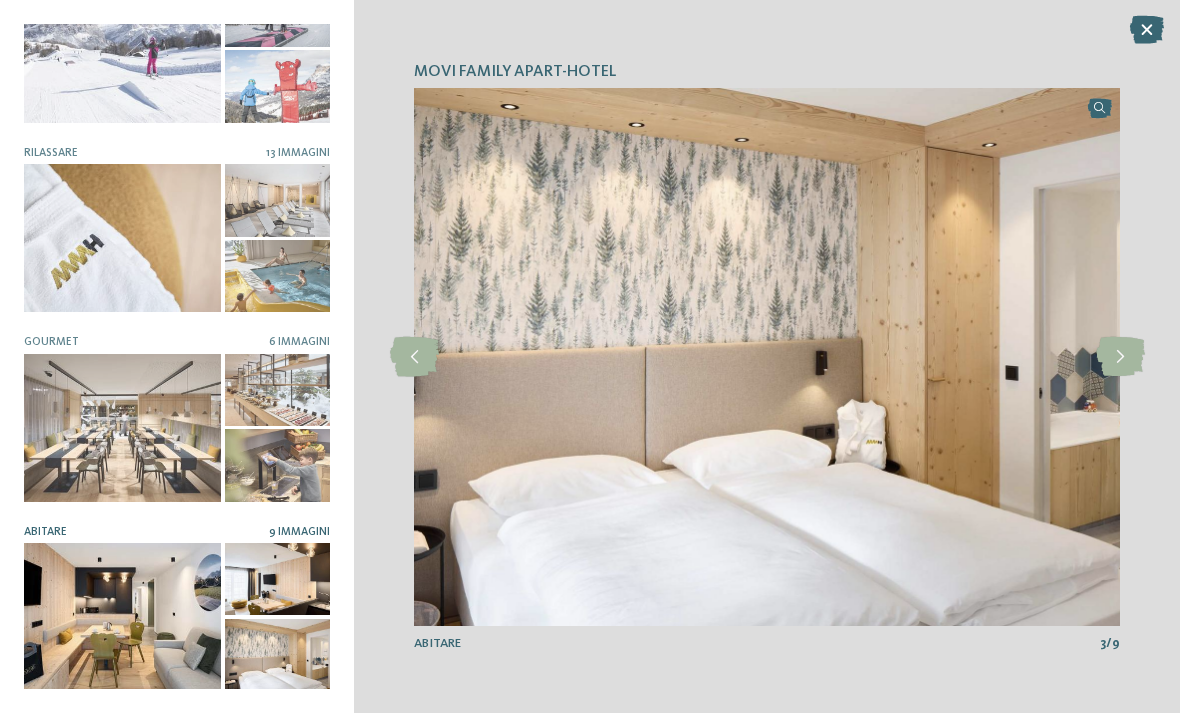 click at bounding box center (1120, 357) 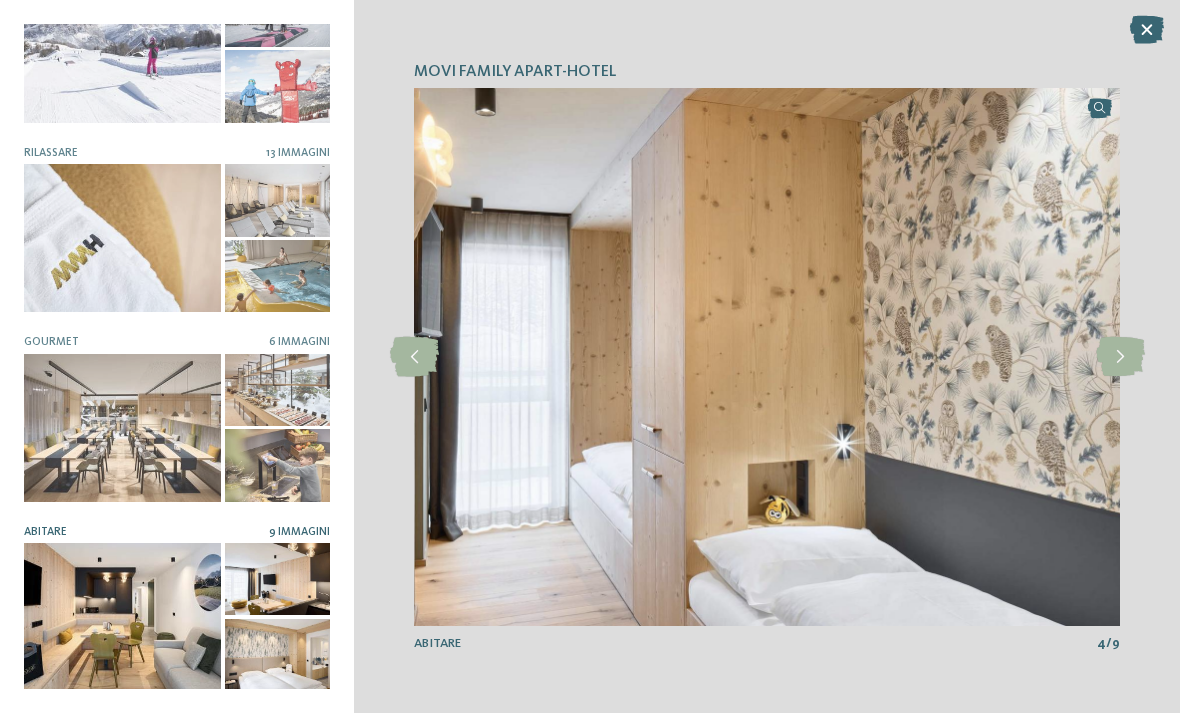 click at bounding box center (1120, 357) 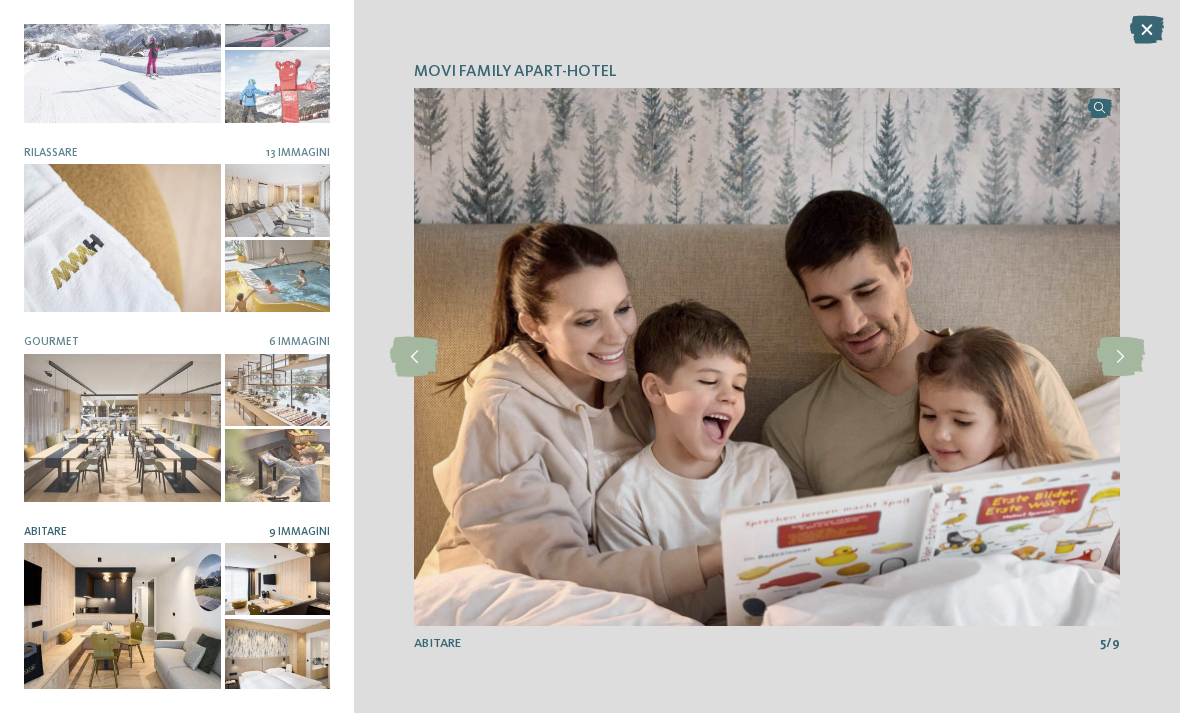 click at bounding box center (1120, 357) 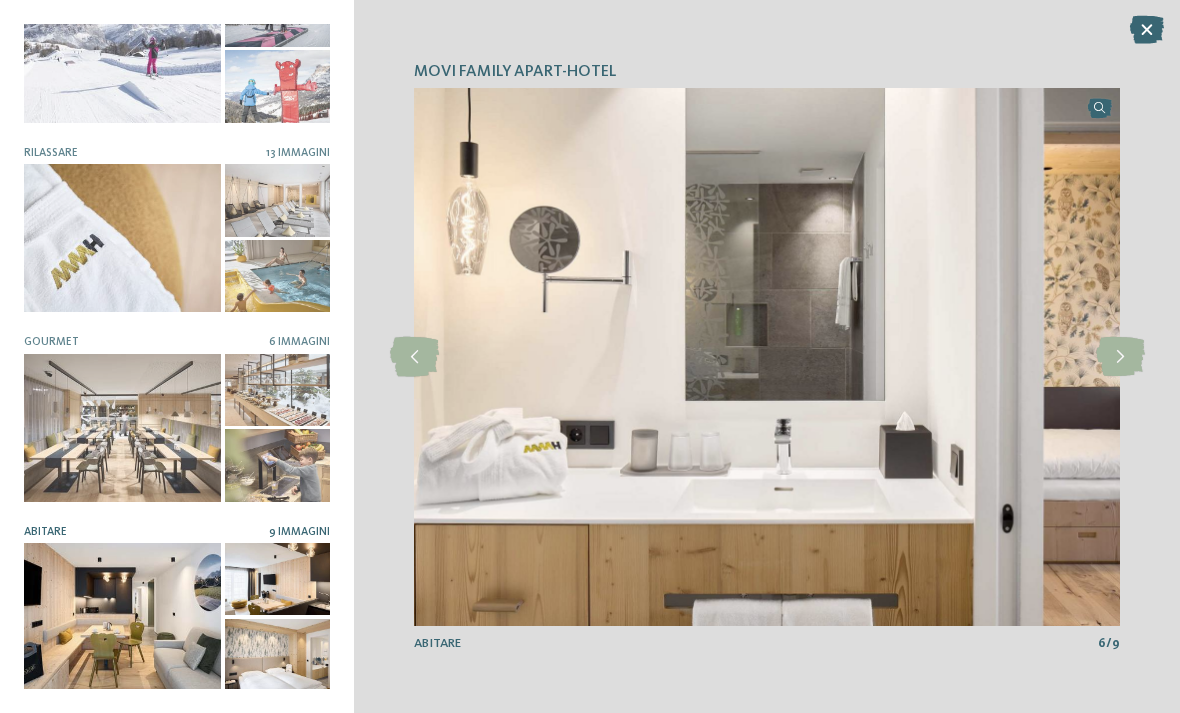 click at bounding box center [1147, 30] 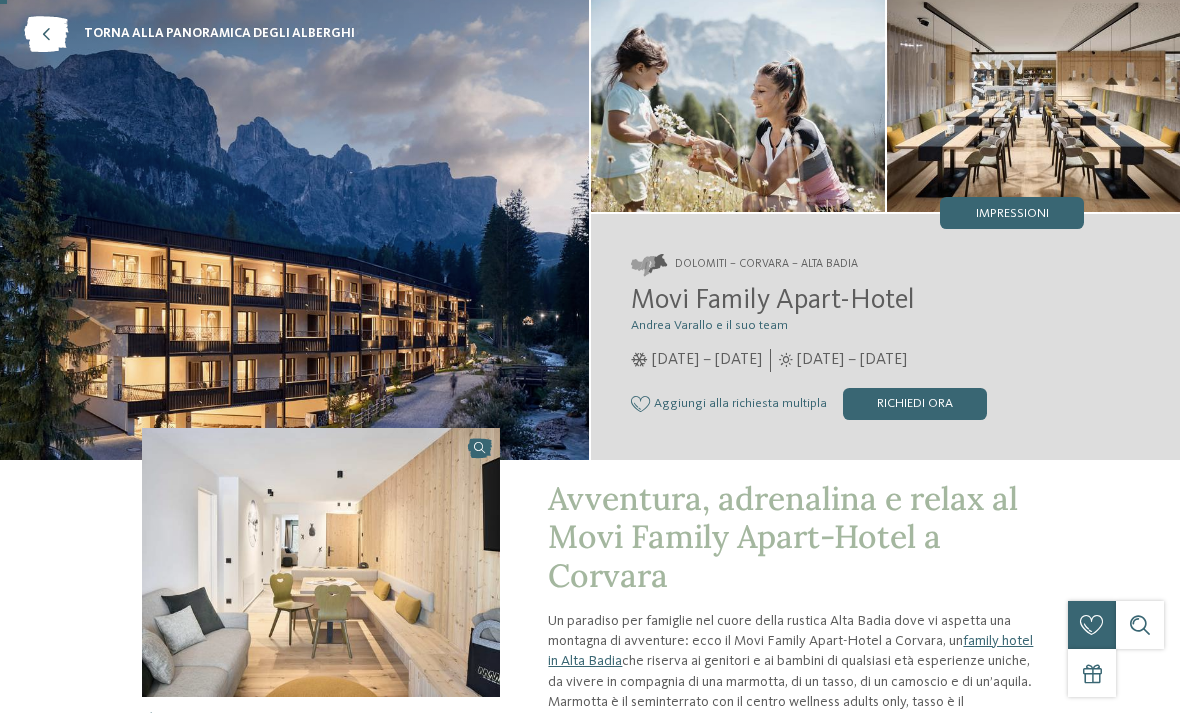 scroll, scrollTop: 0, scrollLeft: 0, axis: both 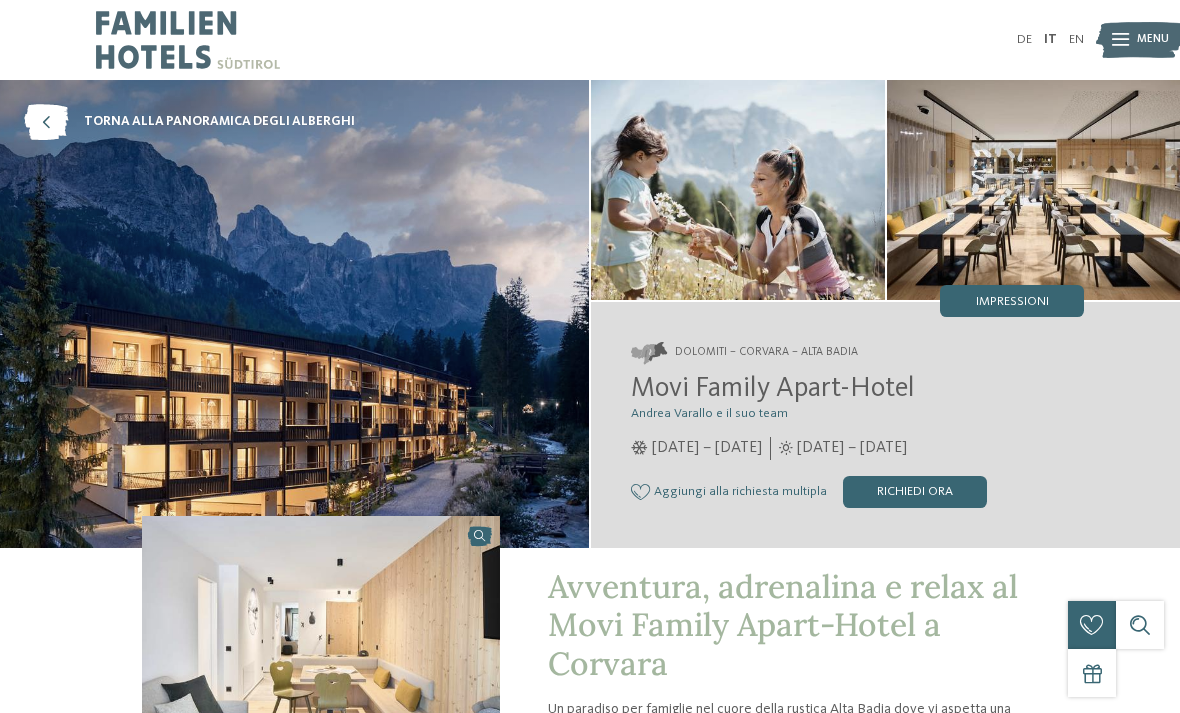 click on "Richiedi ora" at bounding box center (915, 492) 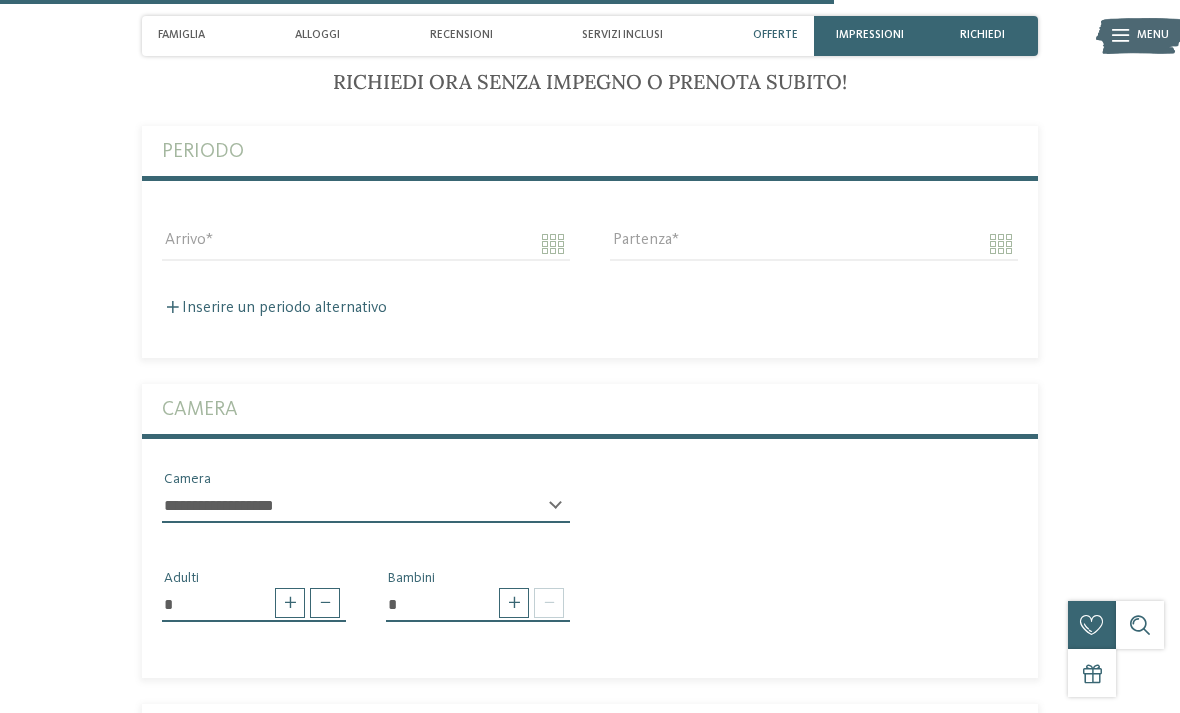 scroll, scrollTop: 4076, scrollLeft: 0, axis: vertical 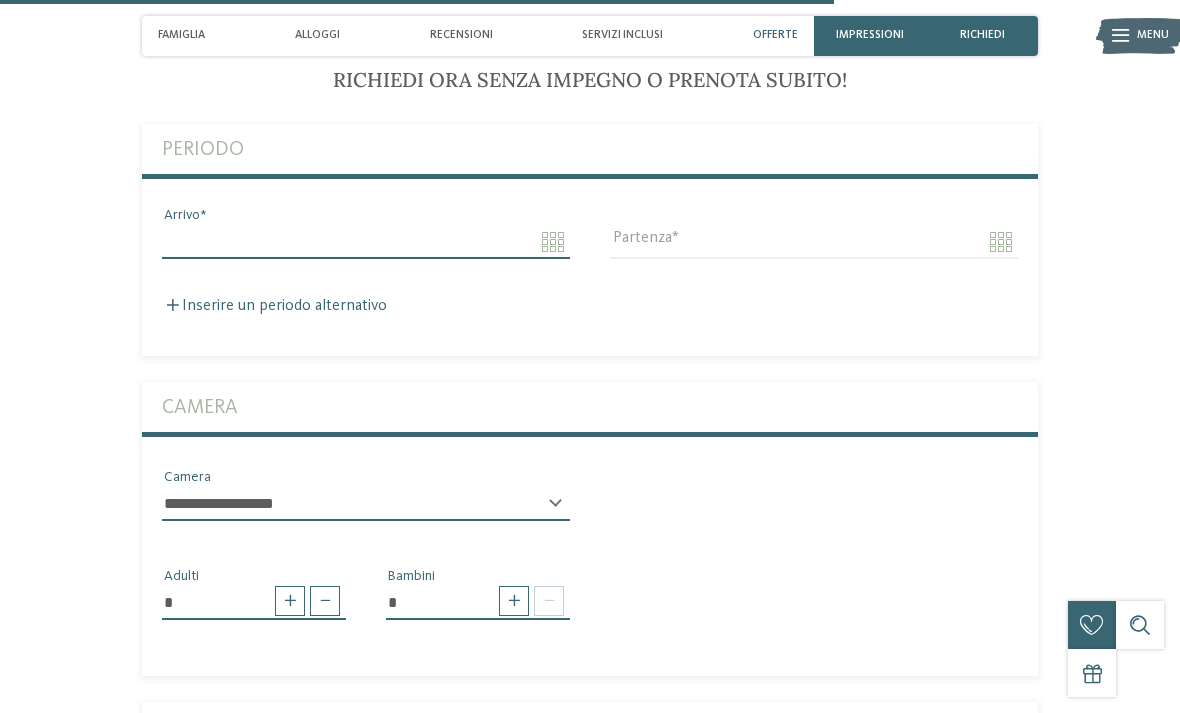 click on "Arrivo" at bounding box center (366, 242) 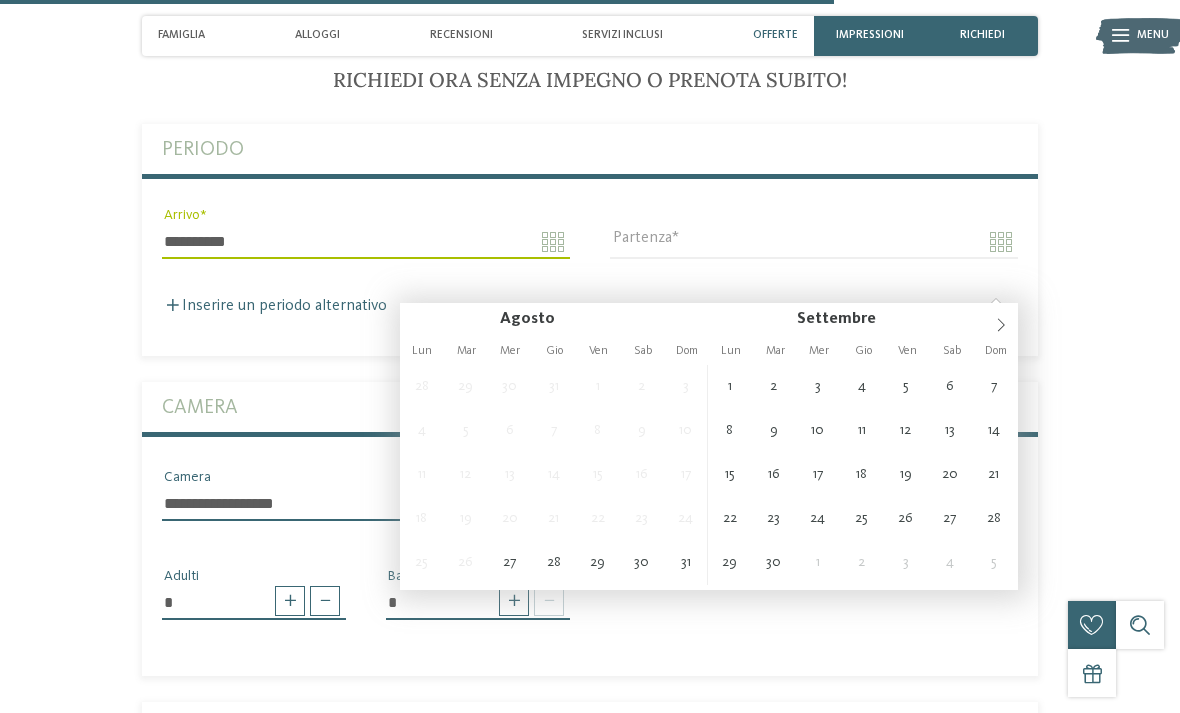 click on "Solo un momento – il sito web sta caricando …
DE
IT" at bounding box center (590, -836) 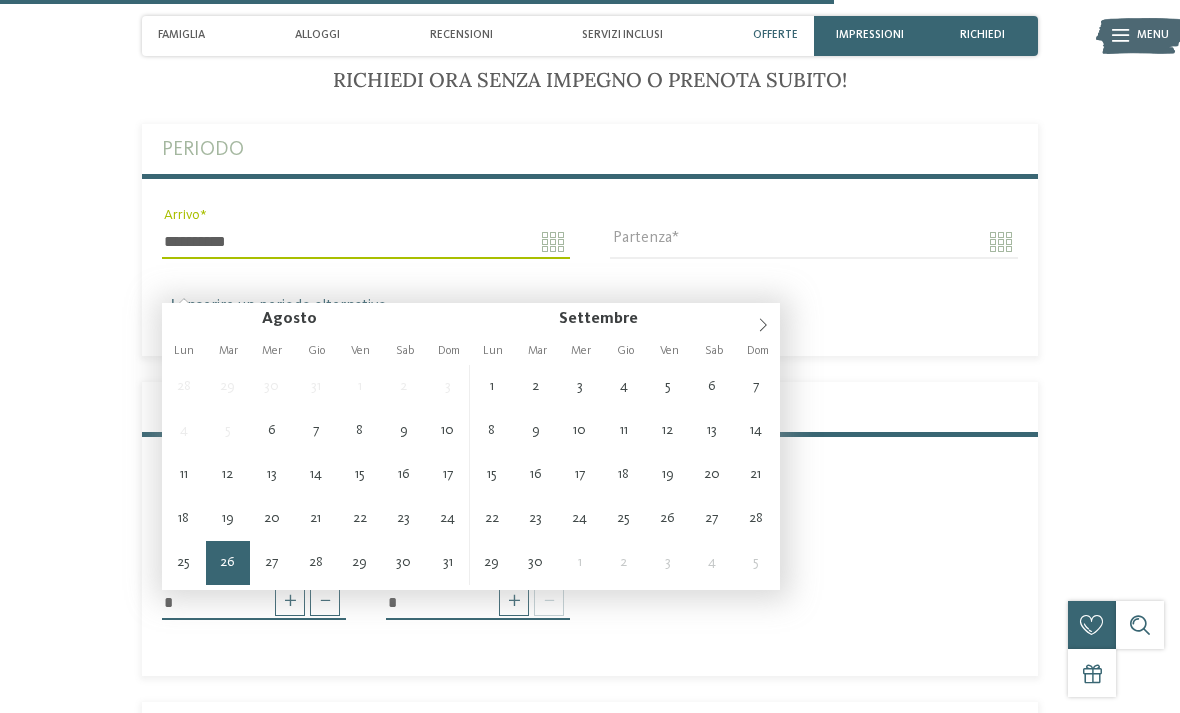 type on "**********" 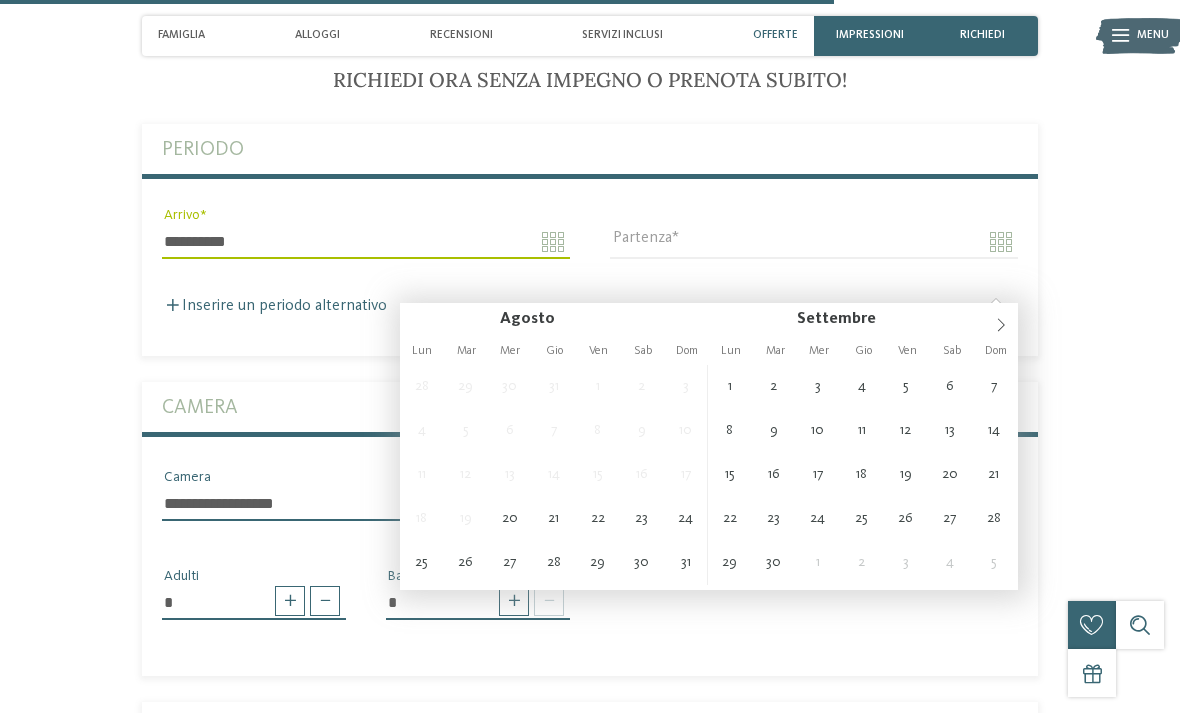 type on "**********" 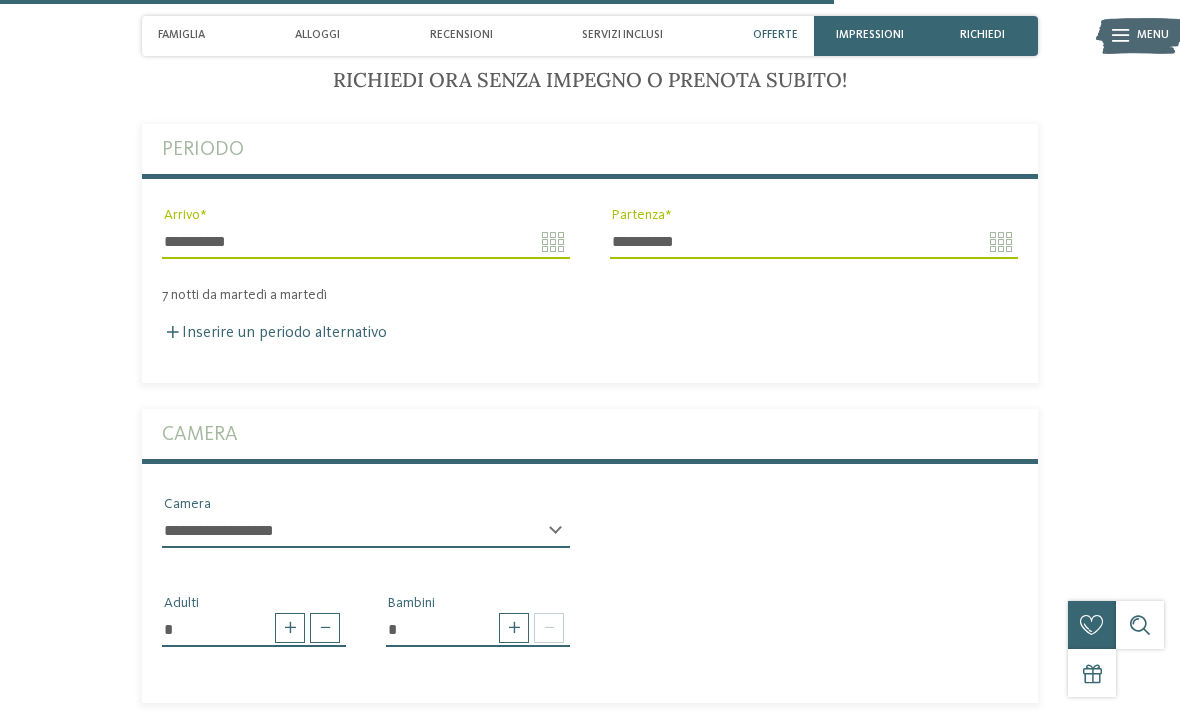 click on "Camera" at bounding box center [590, 434] 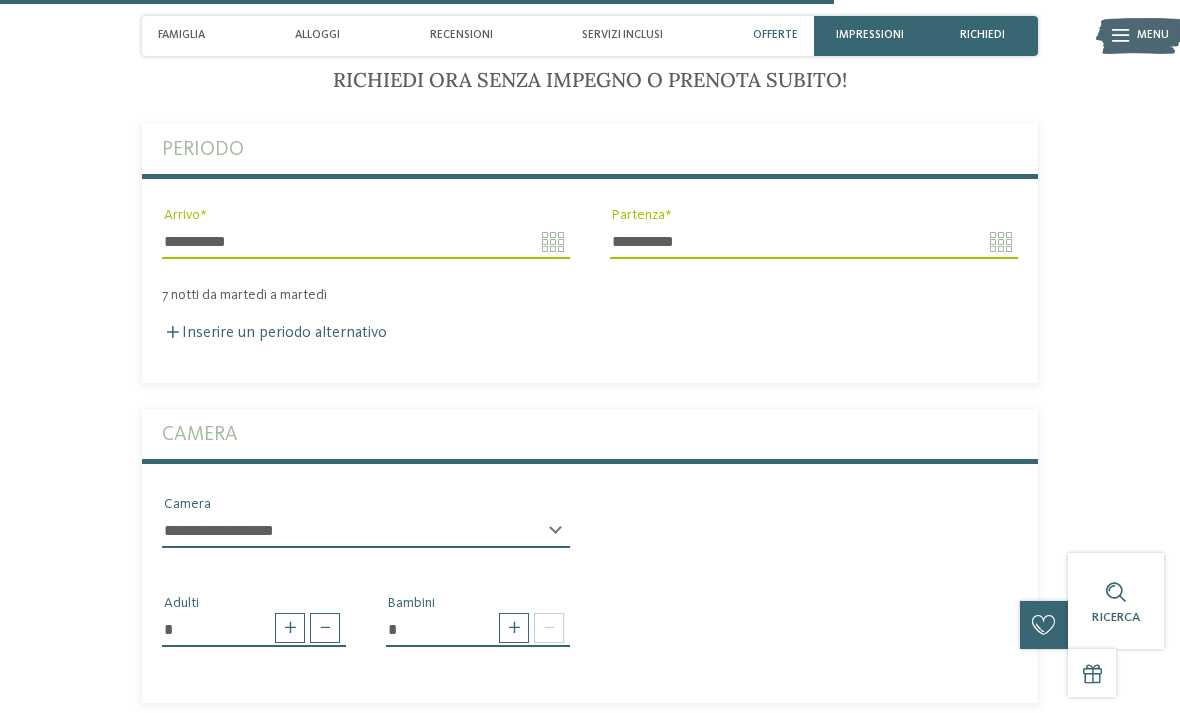 click on "Camera" at bounding box center [590, 434] 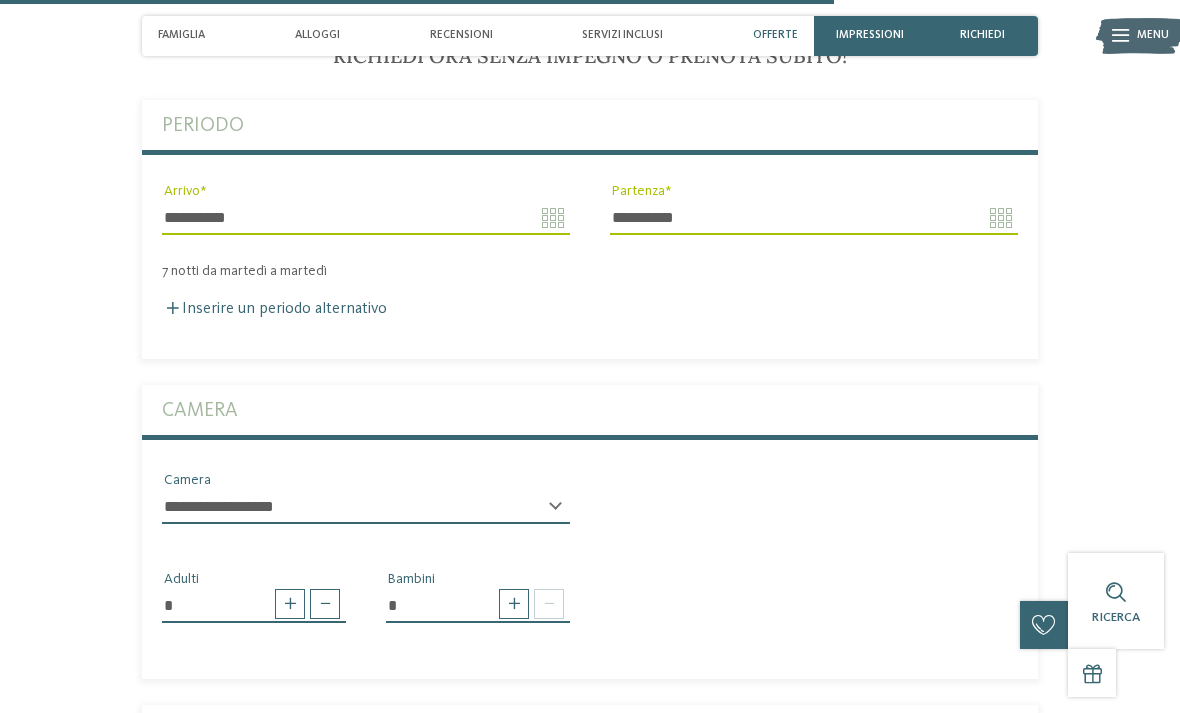 scroll, scrollTop: 4157, scrollLeft: 0, axis: vertical 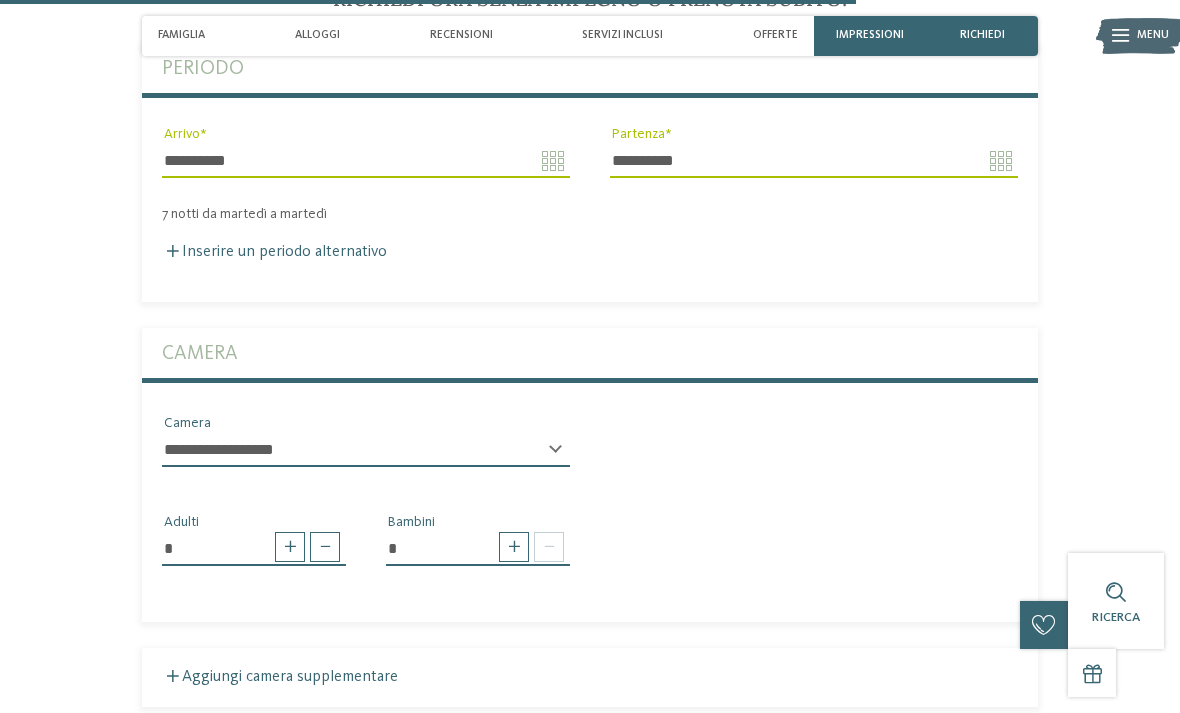 type 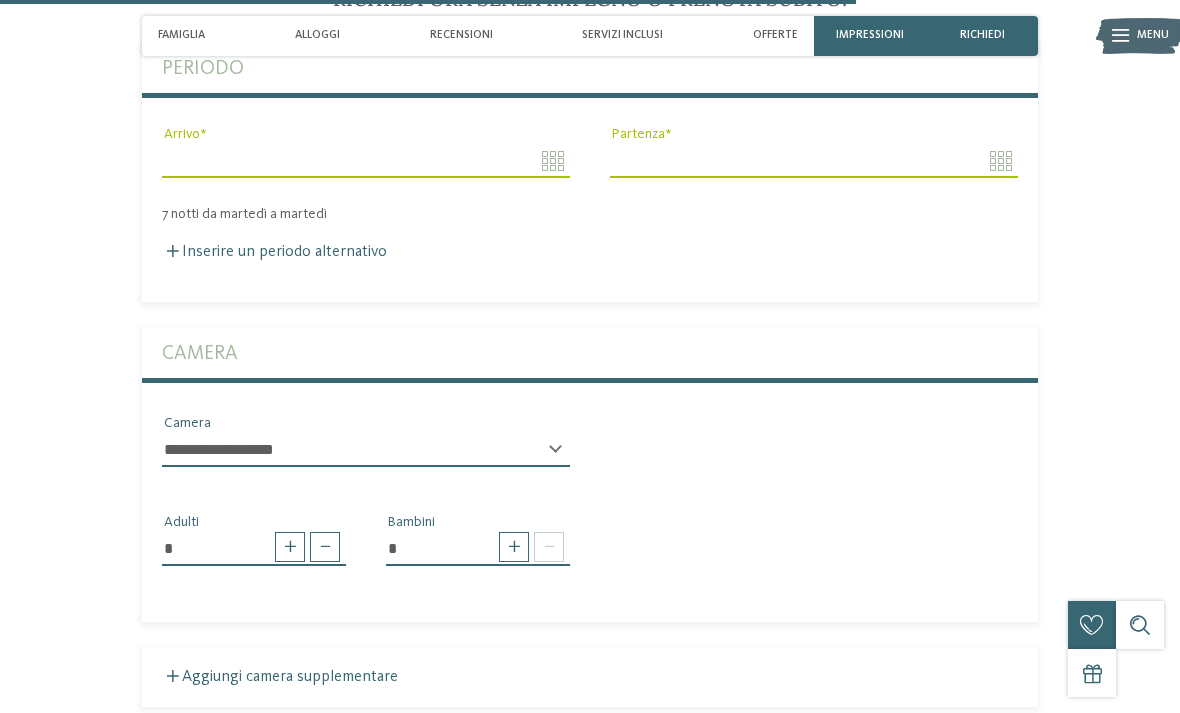 click at bounding box center [290, 547] 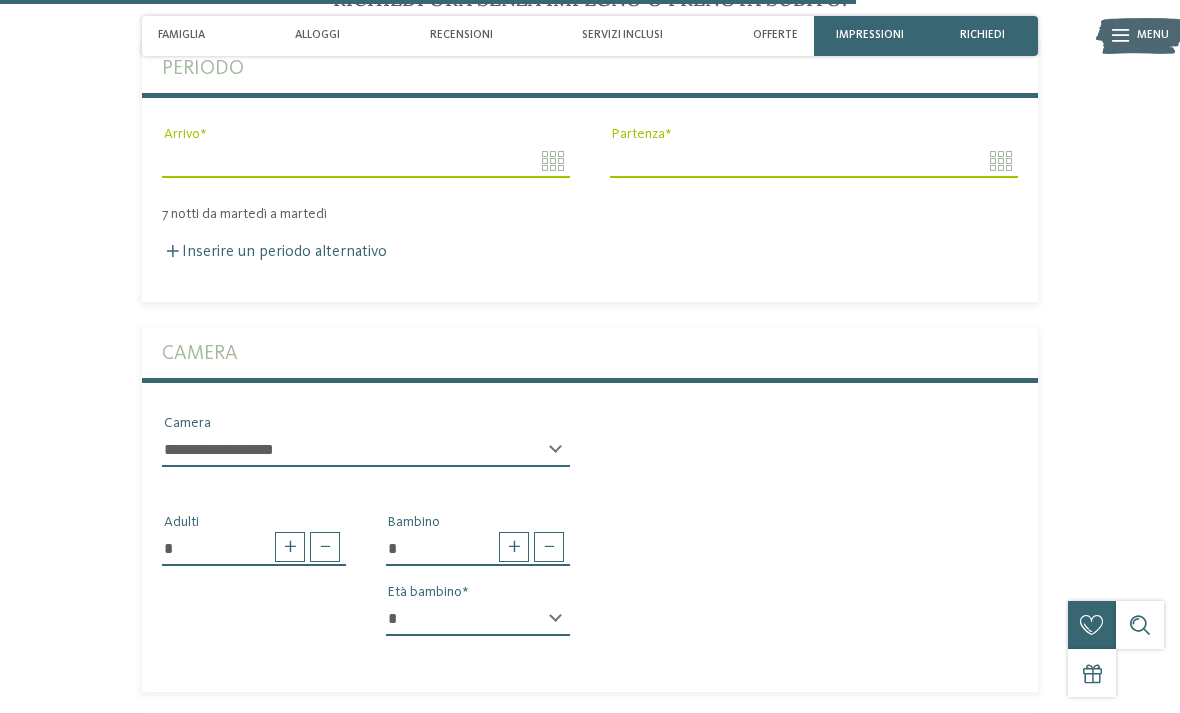 scroll, scrollTop: 4155, scrollLeft: 0, axis: vertical 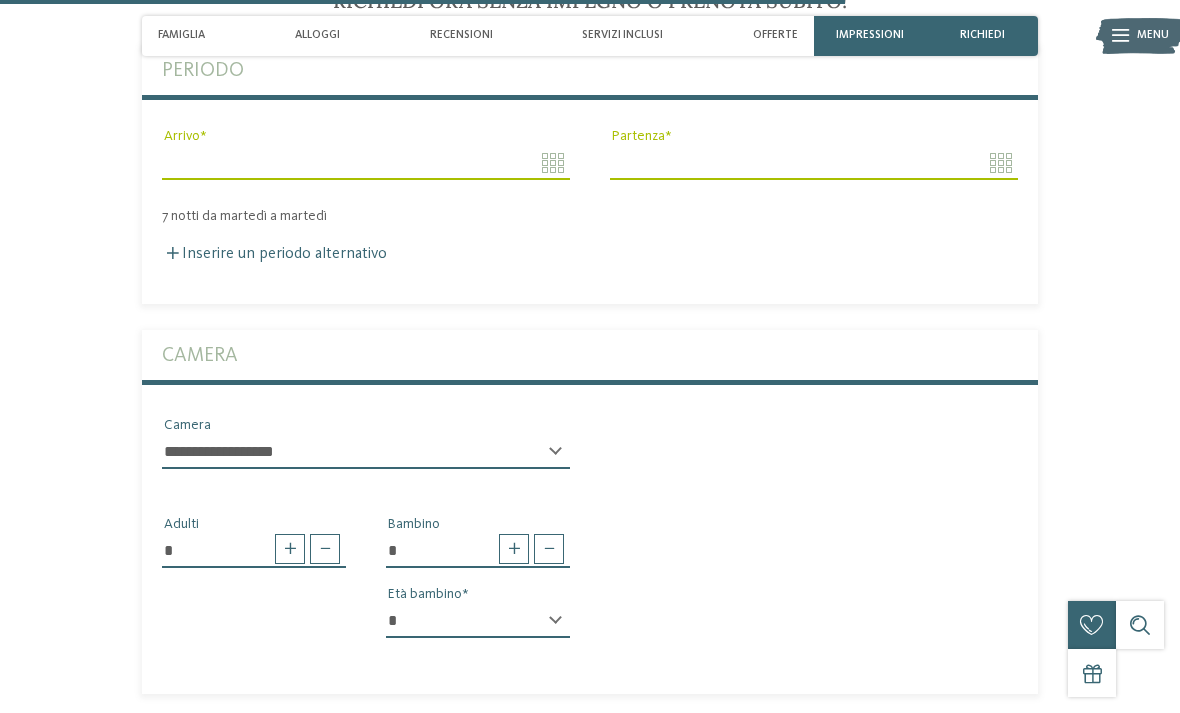 click on "* * * * * * * * * * * ** ** ** ** ** ** ** **" at bounding box center (478, 621) 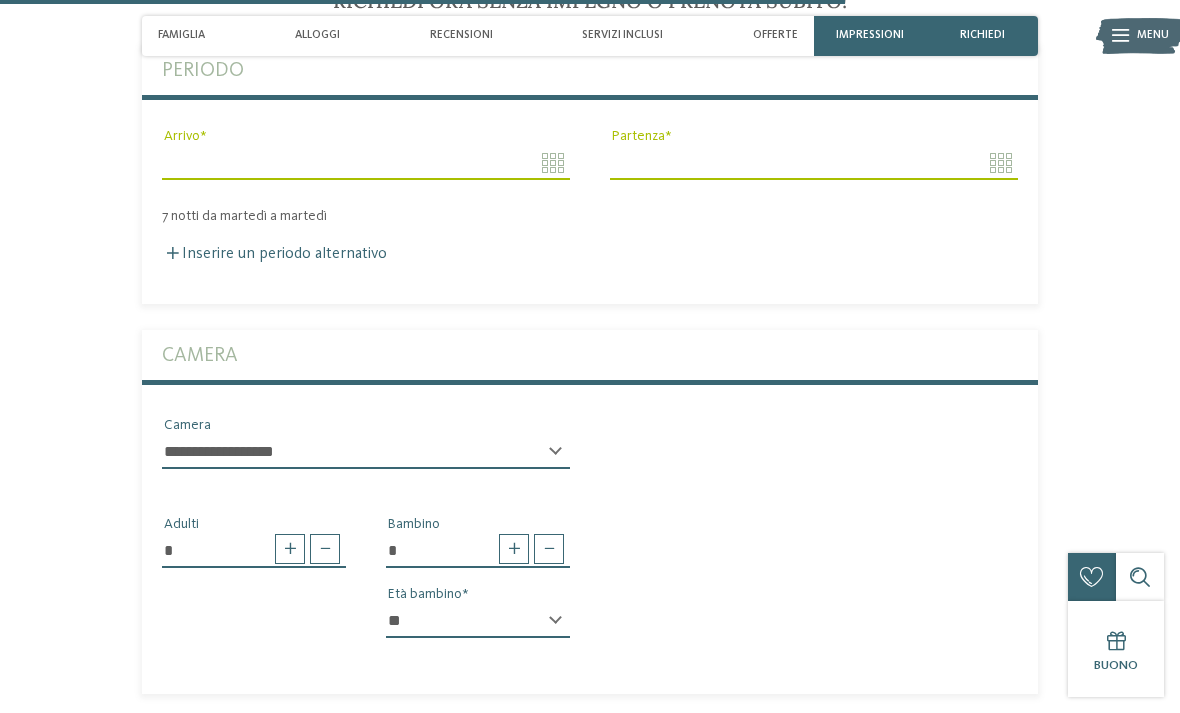 click at bounding box center [514, 549] 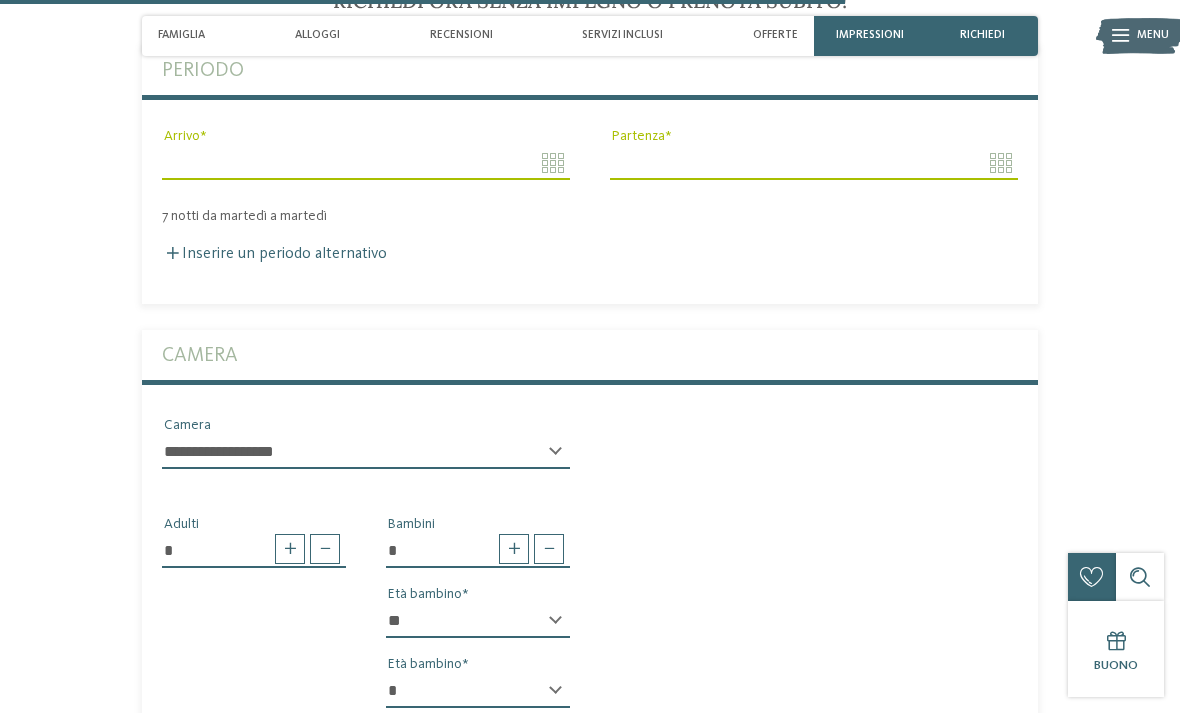 click on "* * * * * * * * * * * ** ** ** ** ** ** ** **" at bounding box center [478, 691] 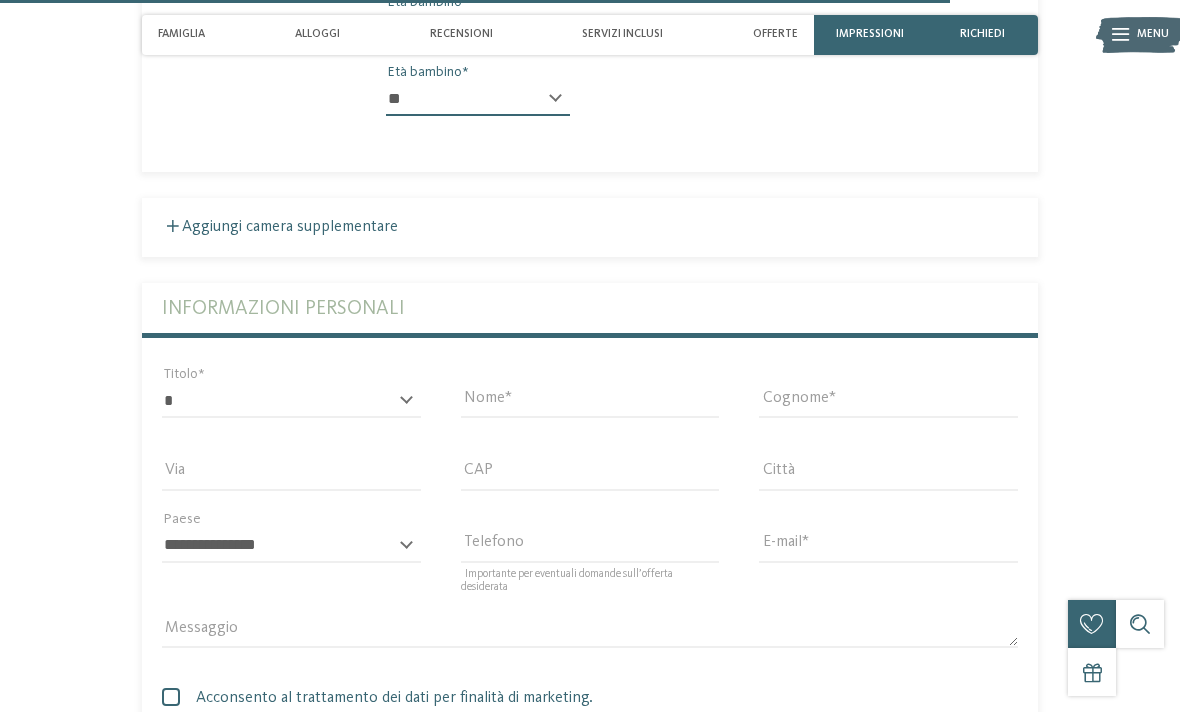 scroll, scrollTop: 4747, scrollLeft: 0, axis: vertical 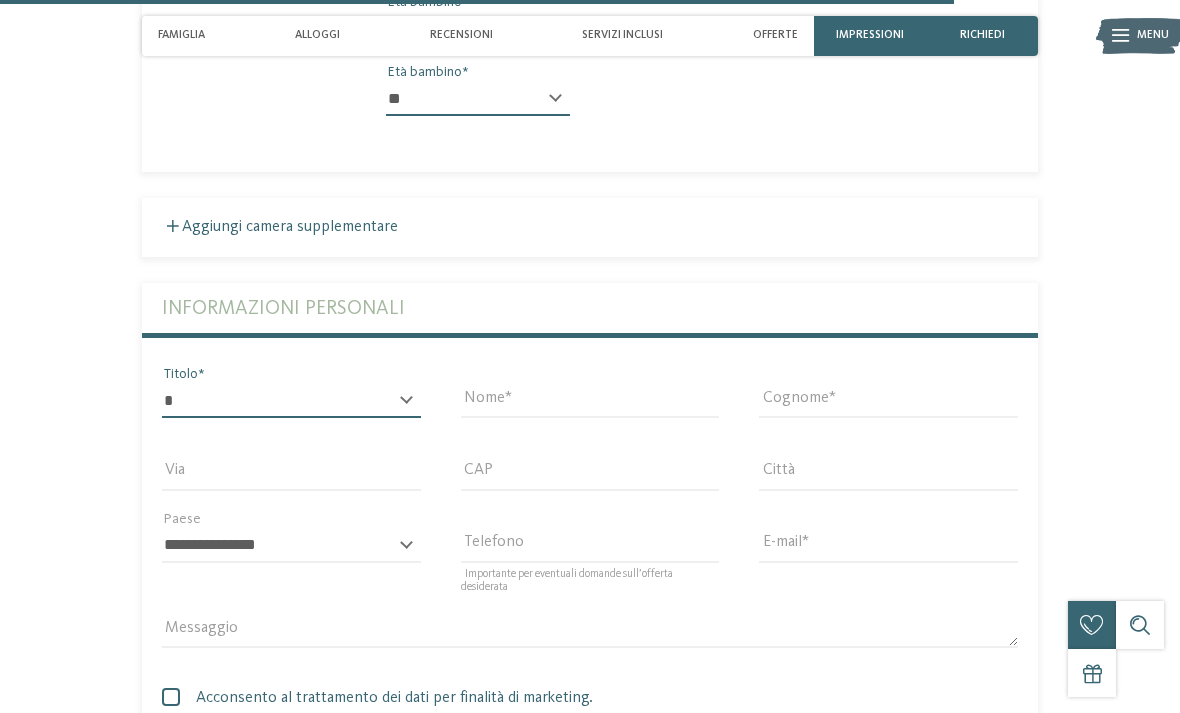 click on "* ****** ******* ******** ******" at bounding box center [291, 401] 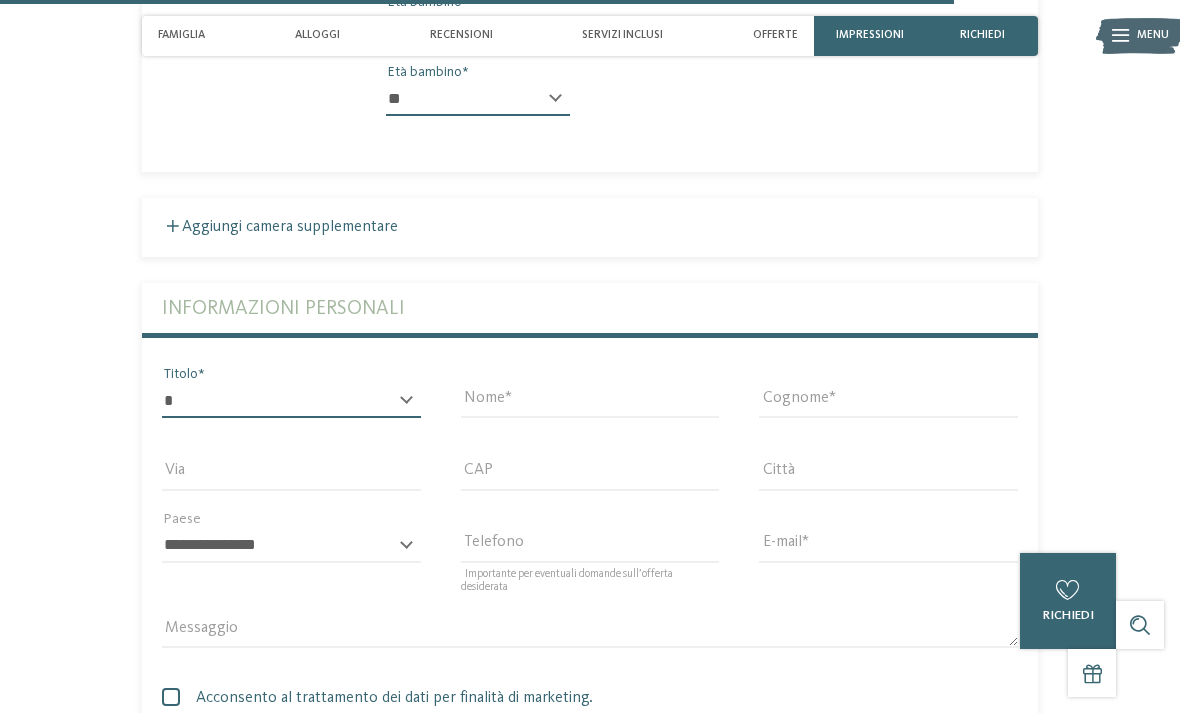 select on "*" 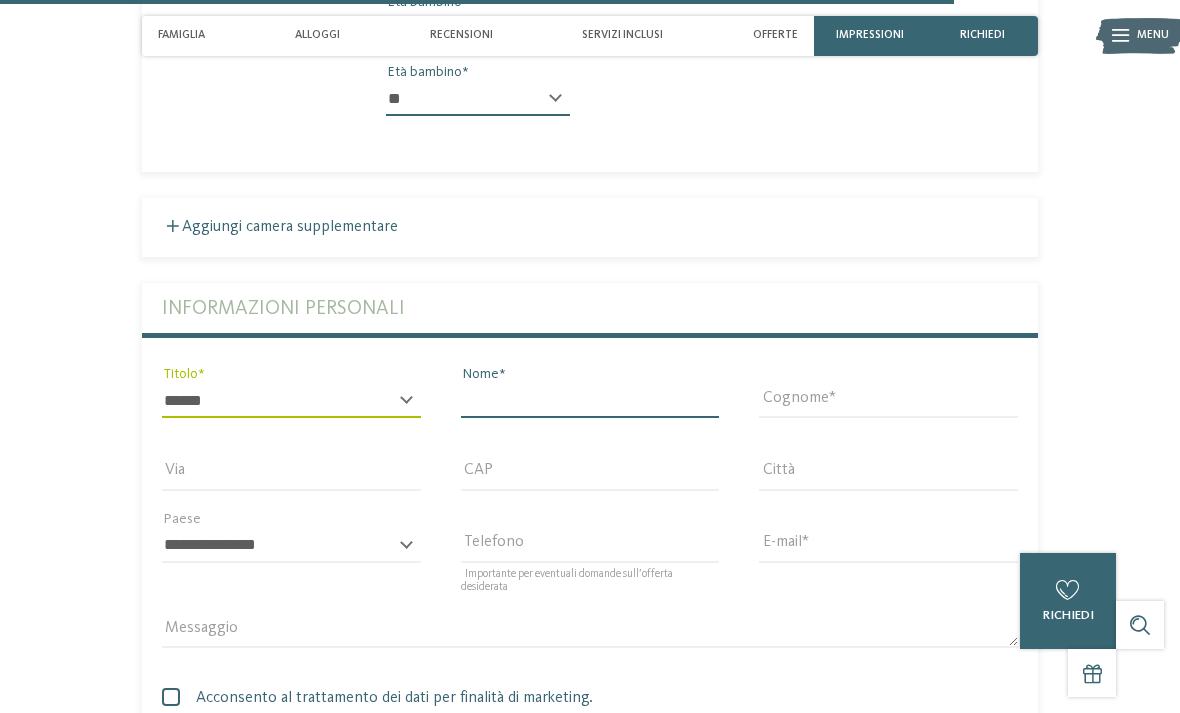 click on "Nome" at bounding box center [590, 401] 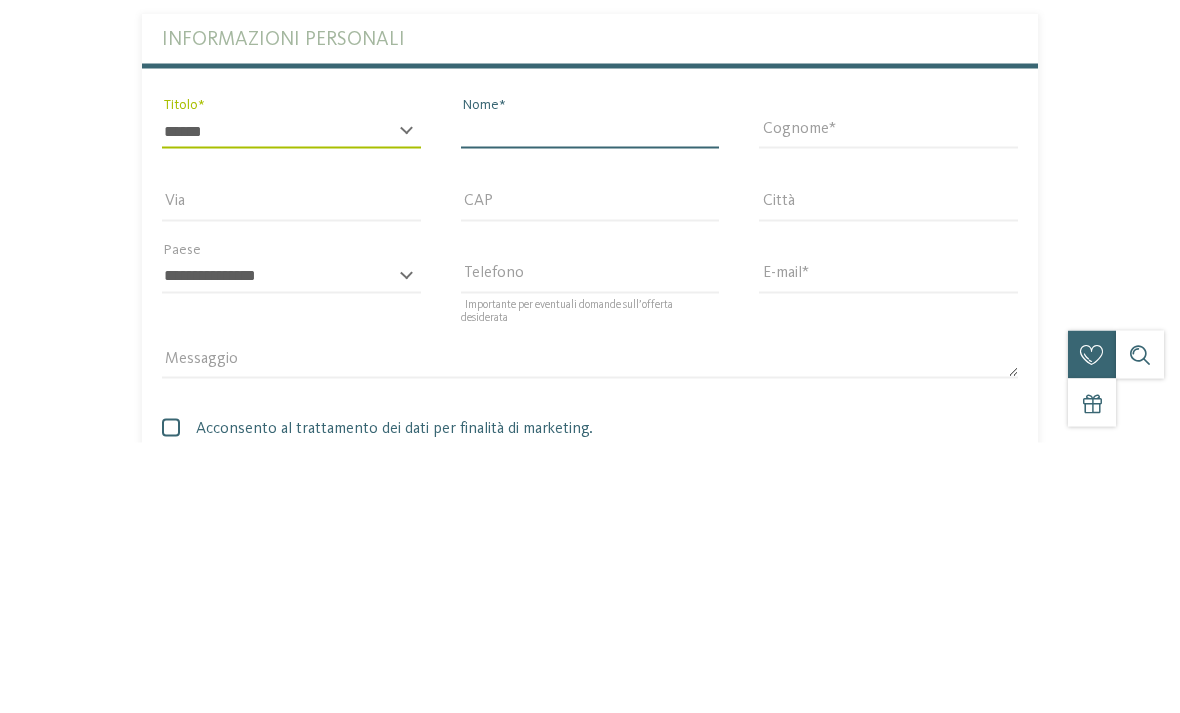 type on "******" 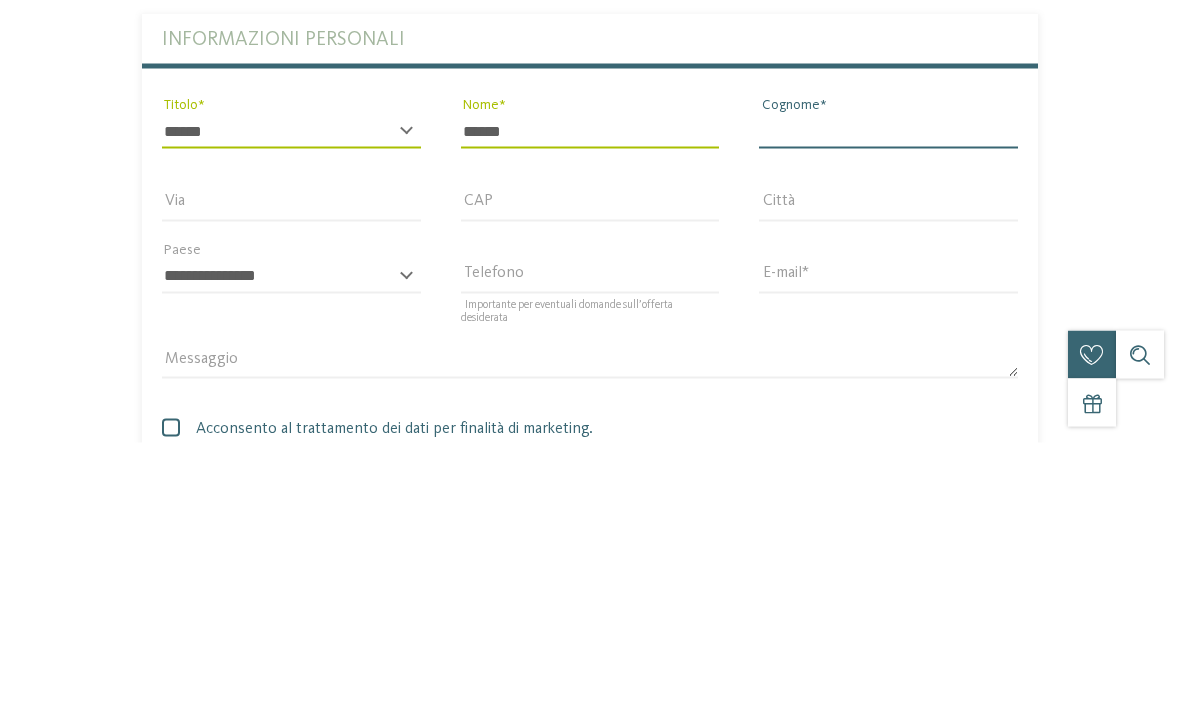 type on "*******" 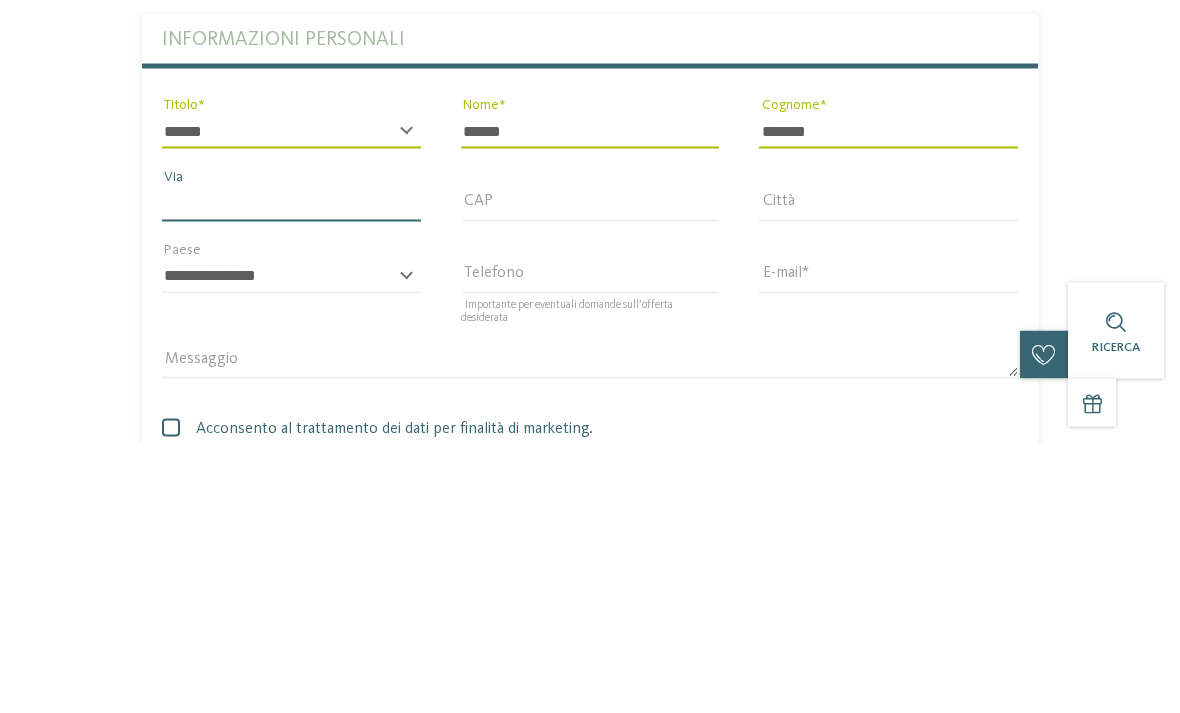type on "**********" 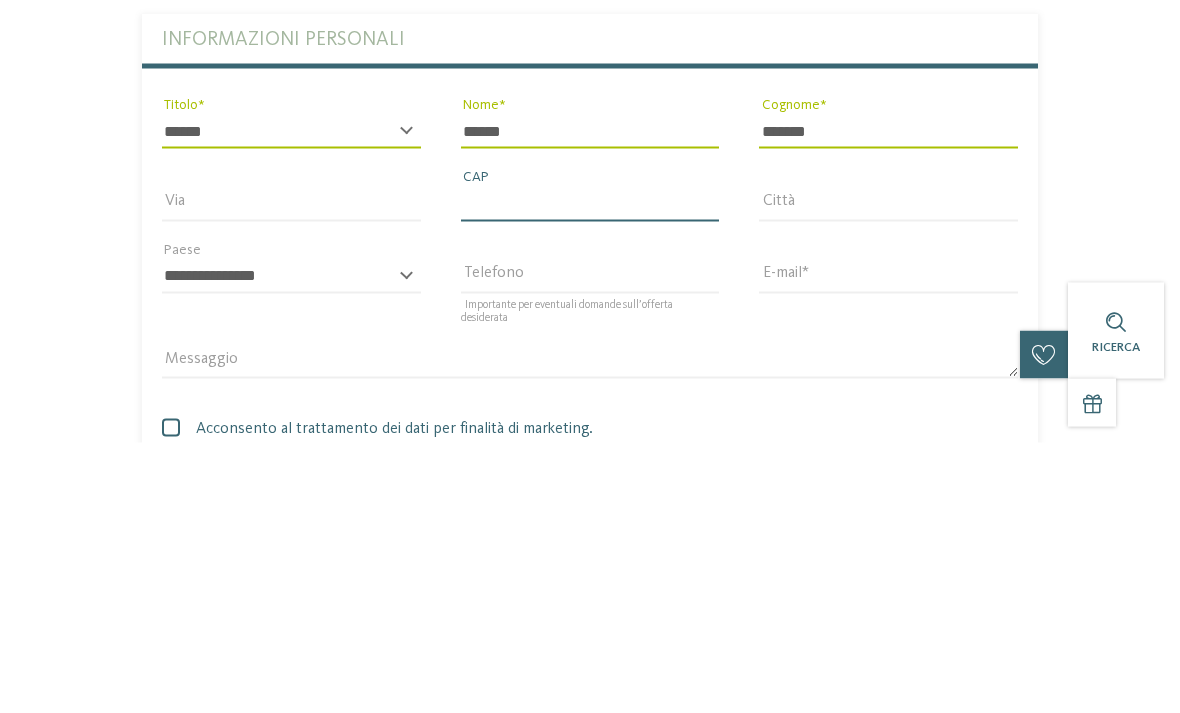 type on "*****" 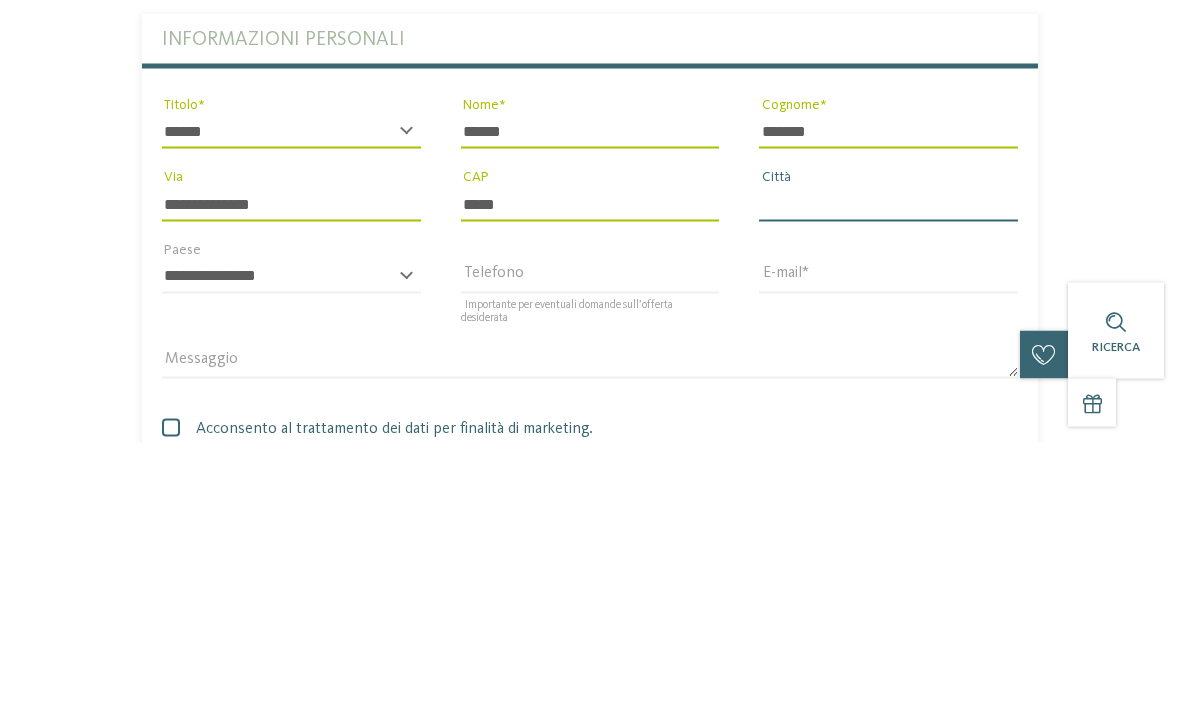 type on "*******" 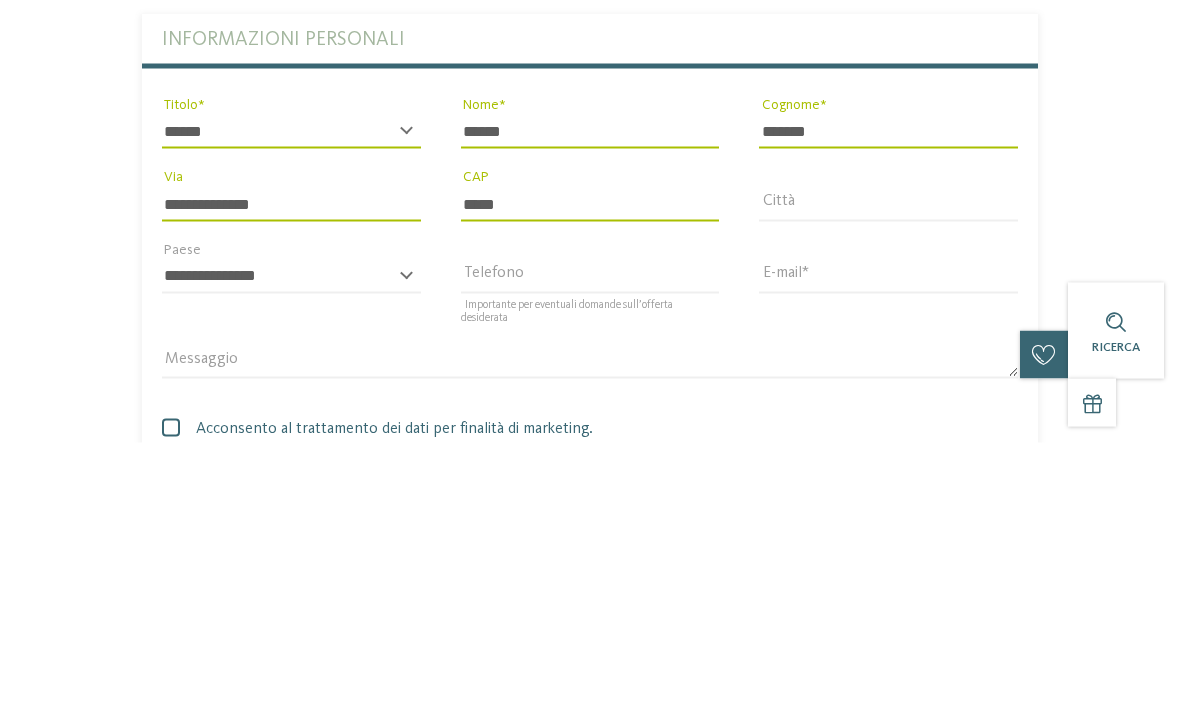scroll, scrollTop: 5017, scrollLeft: 0, axis: vertical 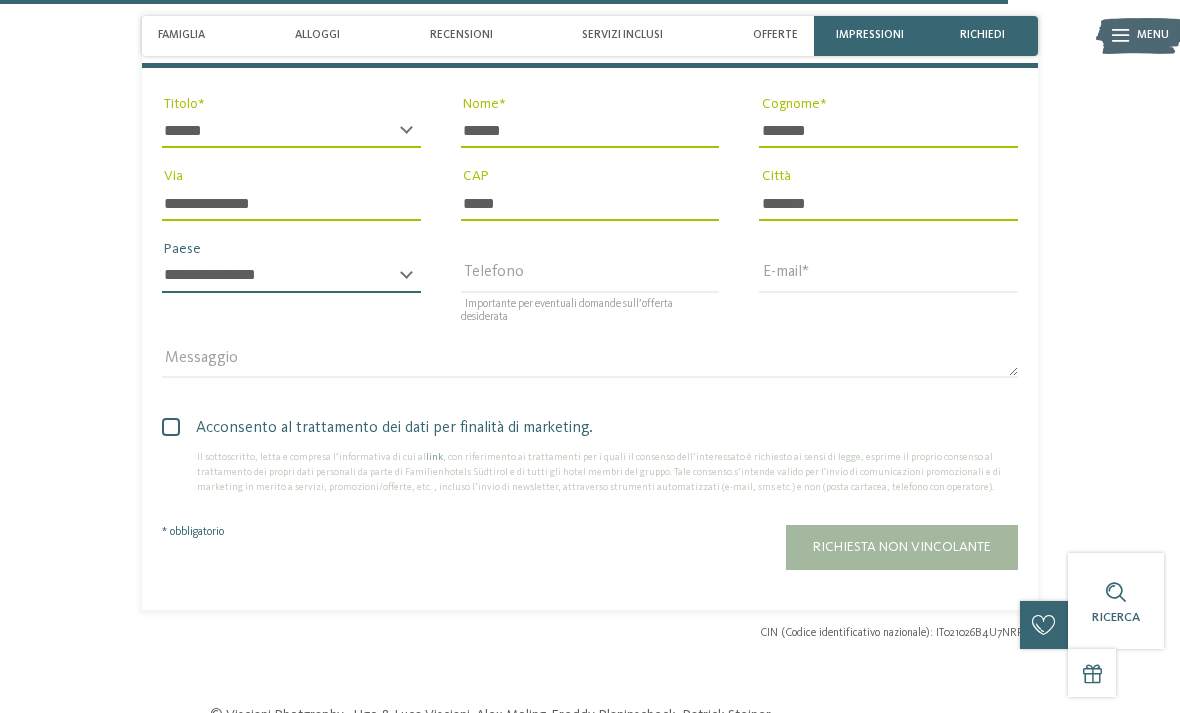 click on "**********" at bounding box center [291, 276] 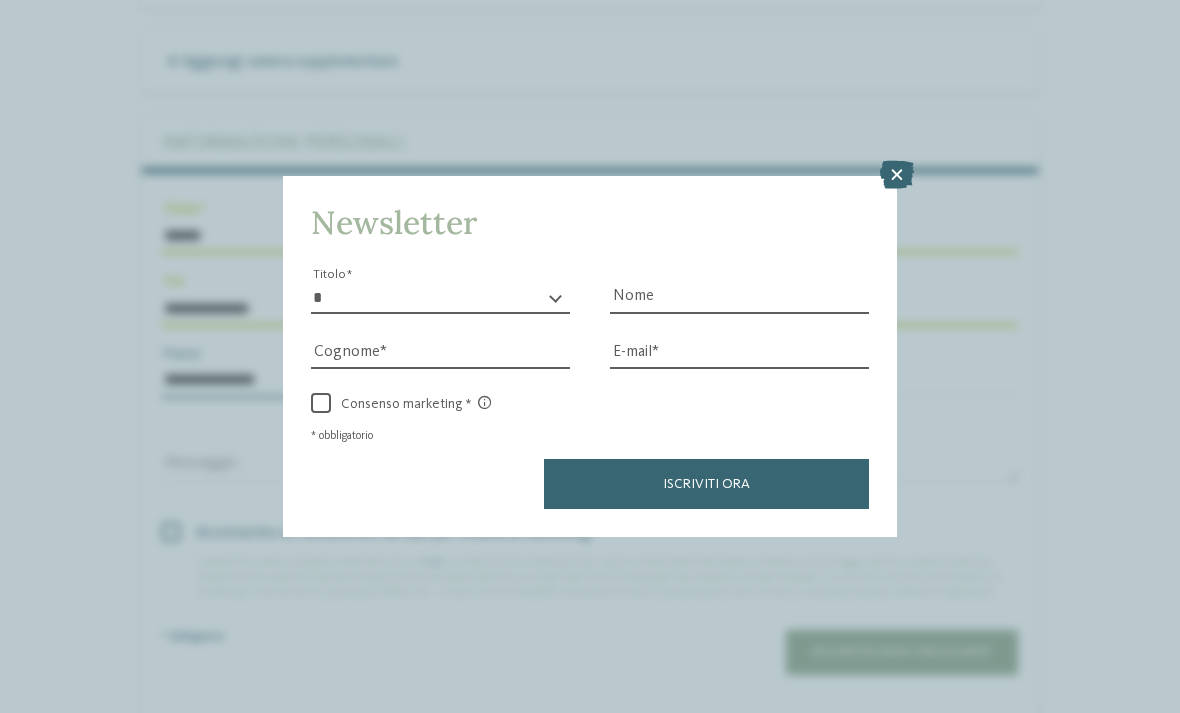 scroll, scrollTop: 4911, scrollLeft: 0, axis: vertical 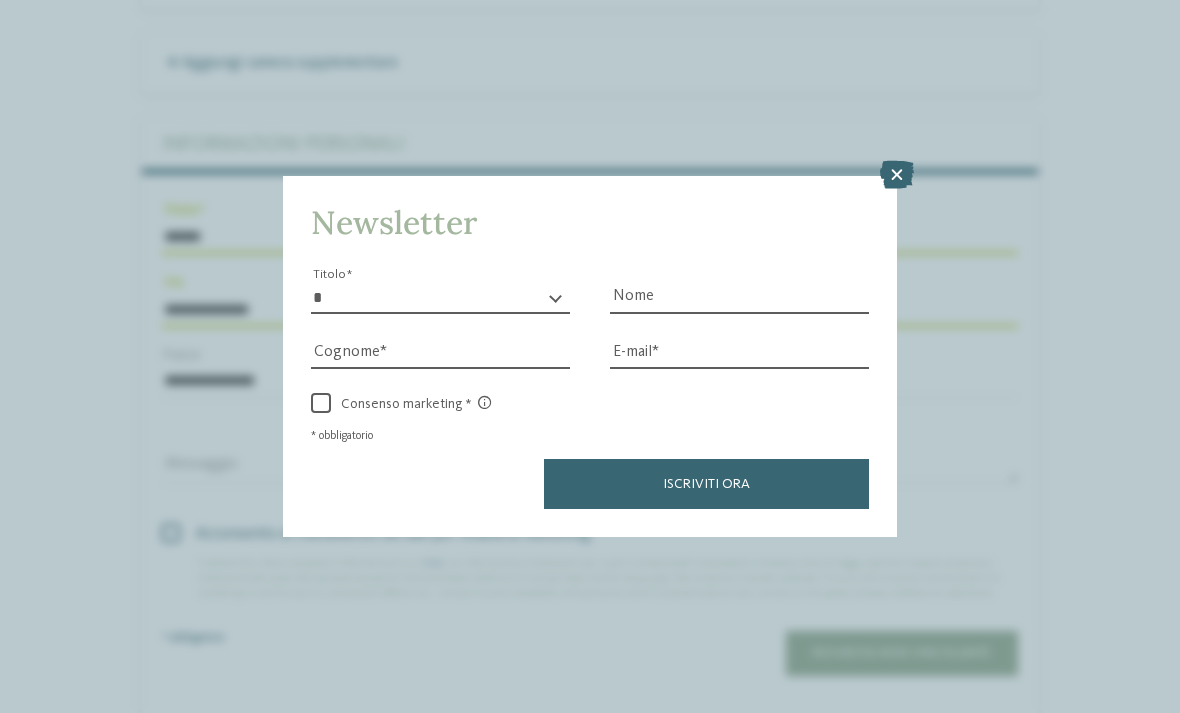 click at bounding box center [897, 175] 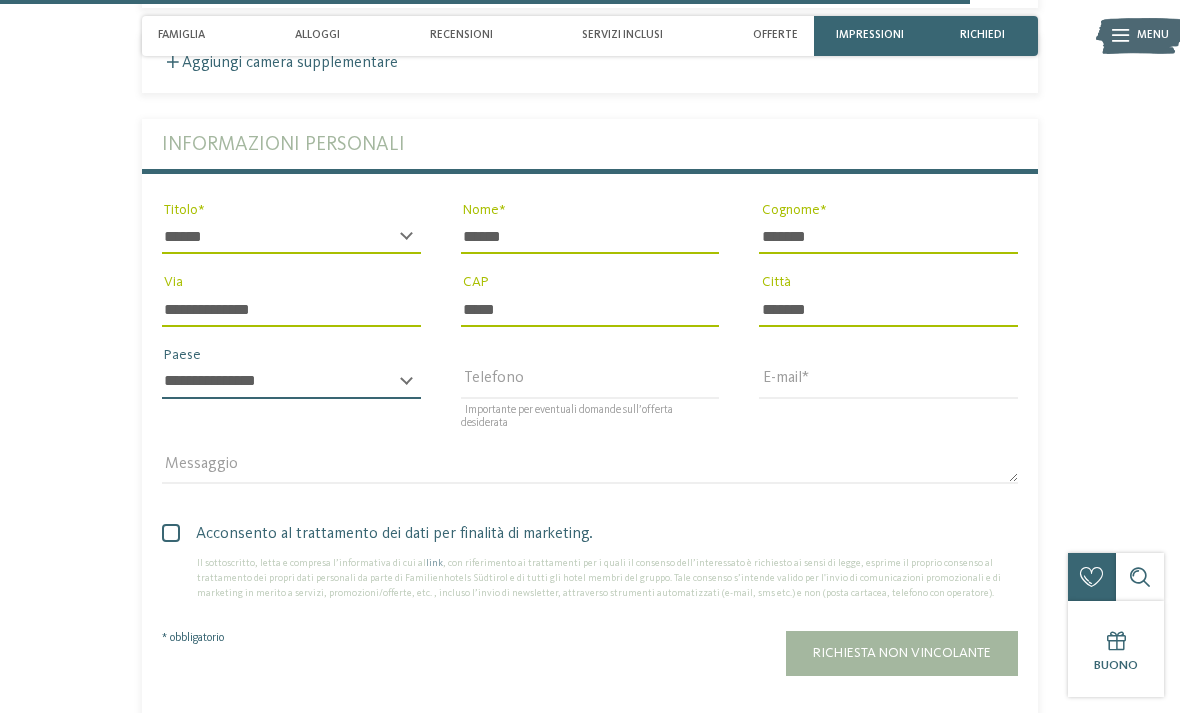 click on "**********" at bounding box center [291, 382] 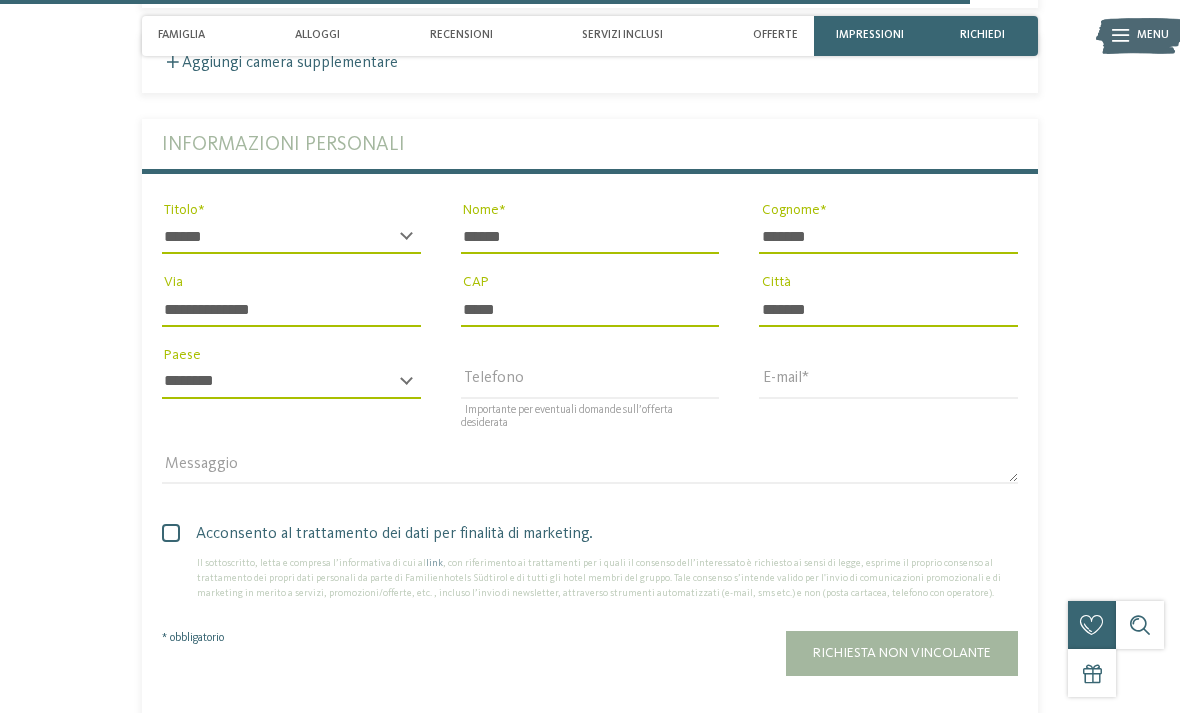 click on "**********" at bounding box center [291, 382] 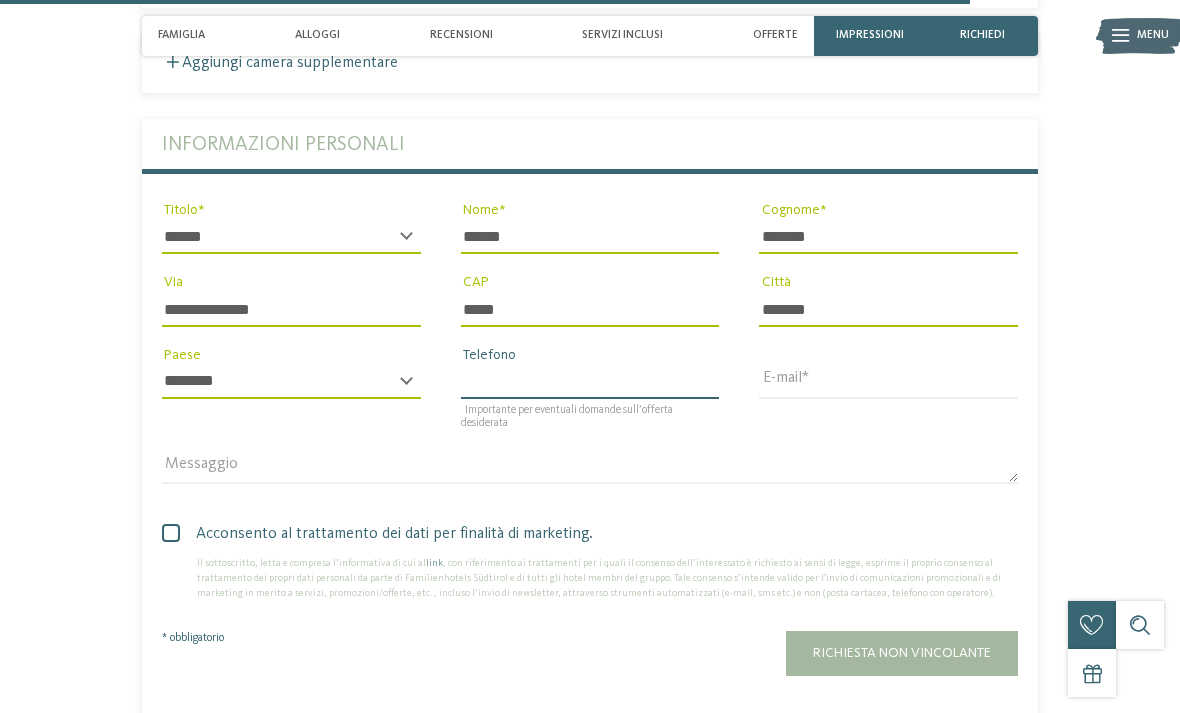 click on "Telefono" at bounding box center (590, 382) 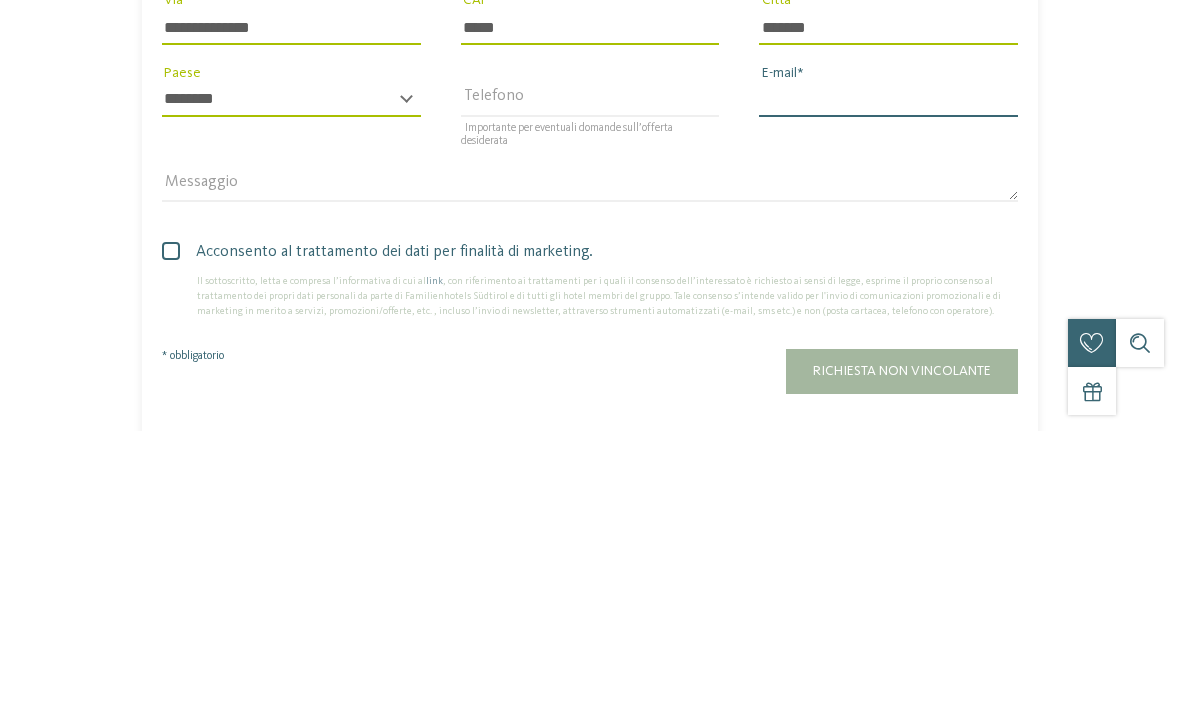 click on "E-mail" at bounding box center [888, 382] 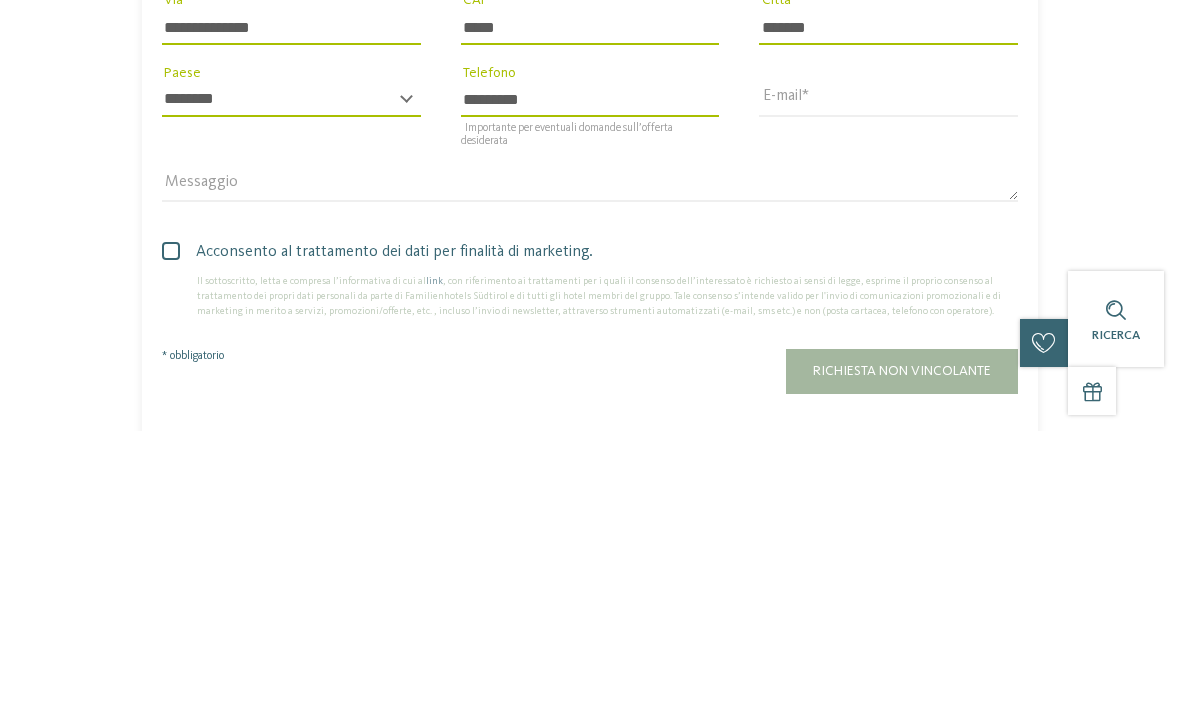 click on "*********" at bounding box center [590, 382] 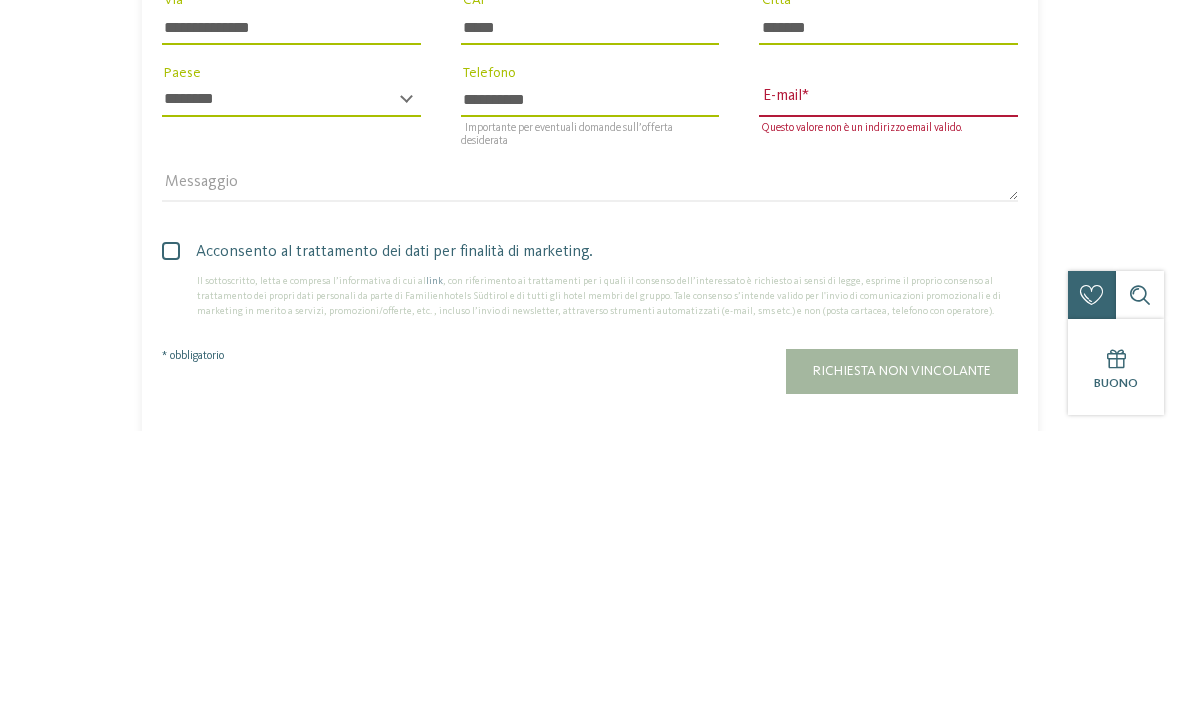 type on "**********" 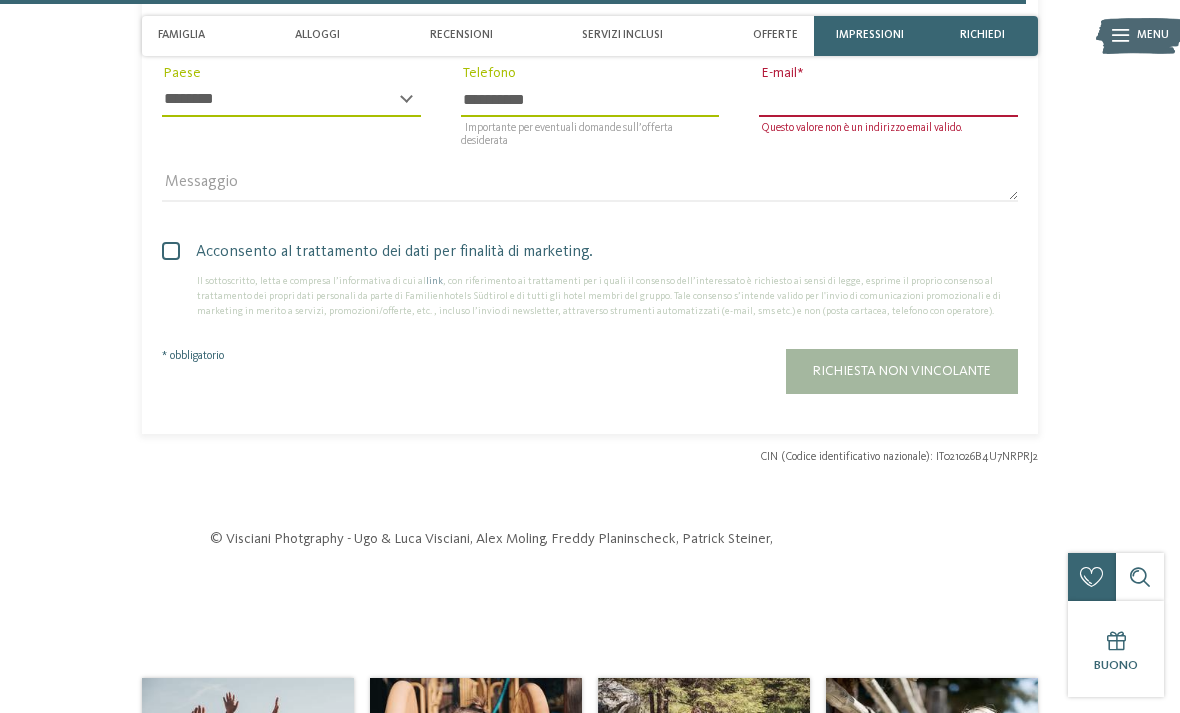 click on "E-mail" at bounding box center [888, 100] 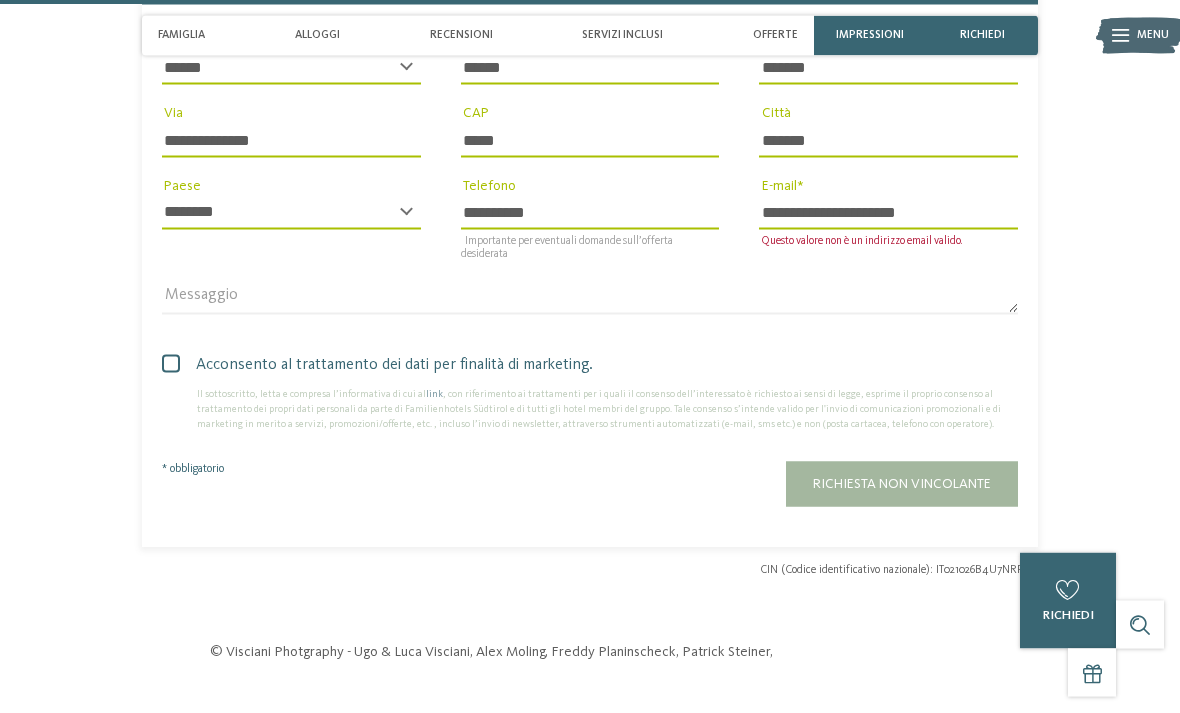 scroll, scrollTop: 5076, scrollLeft: 0, axis: vertical 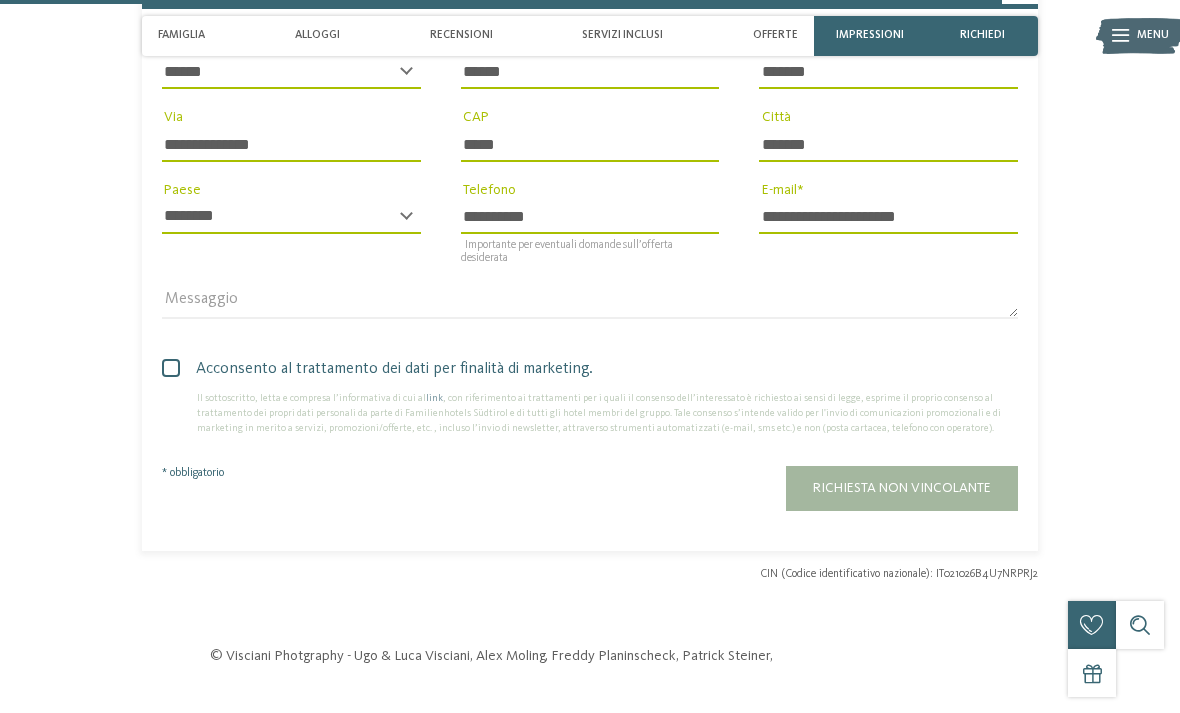 type on "**********" 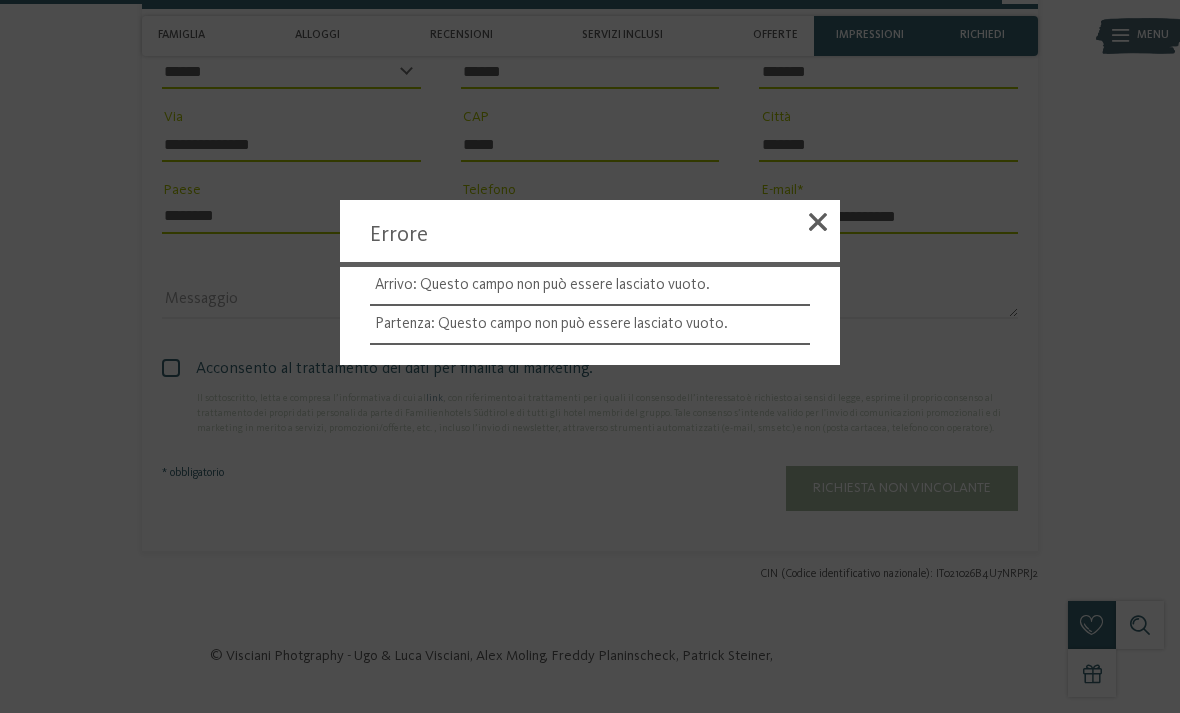 click at bounding box center [818, 225] 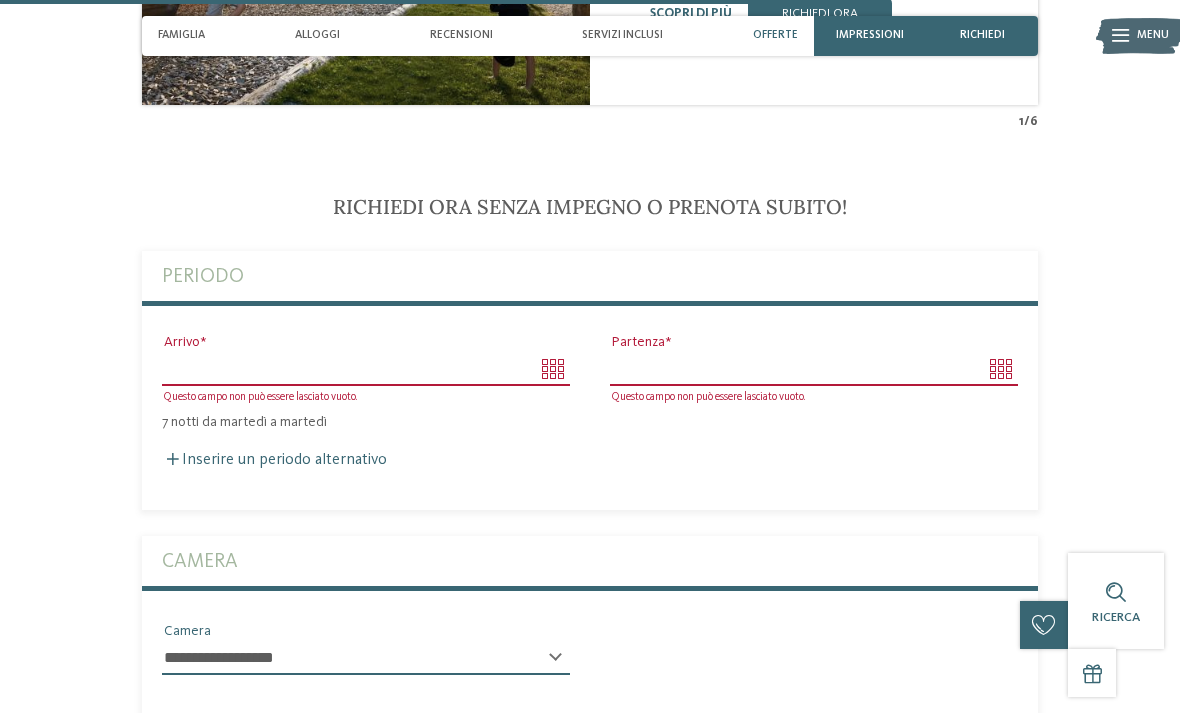 scroll, scrollTop: 3942, scrollLeft: 0, axis: vertical 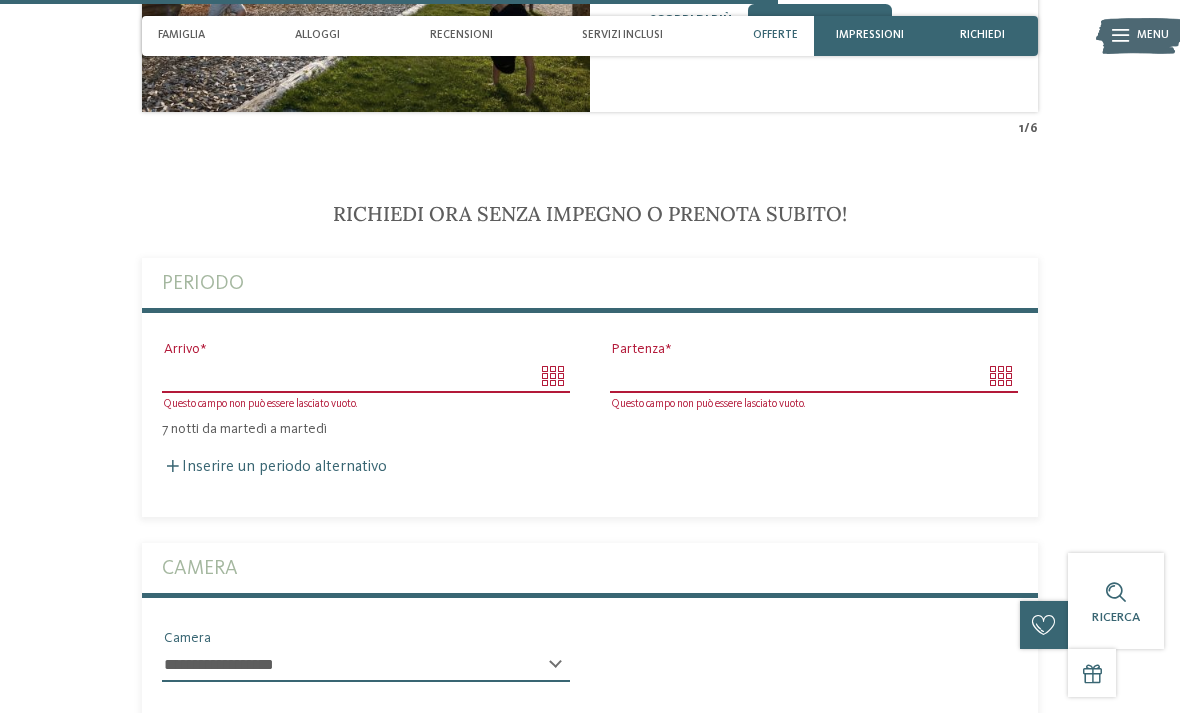 click on "Arrivo" at bounding box center [366, 376] 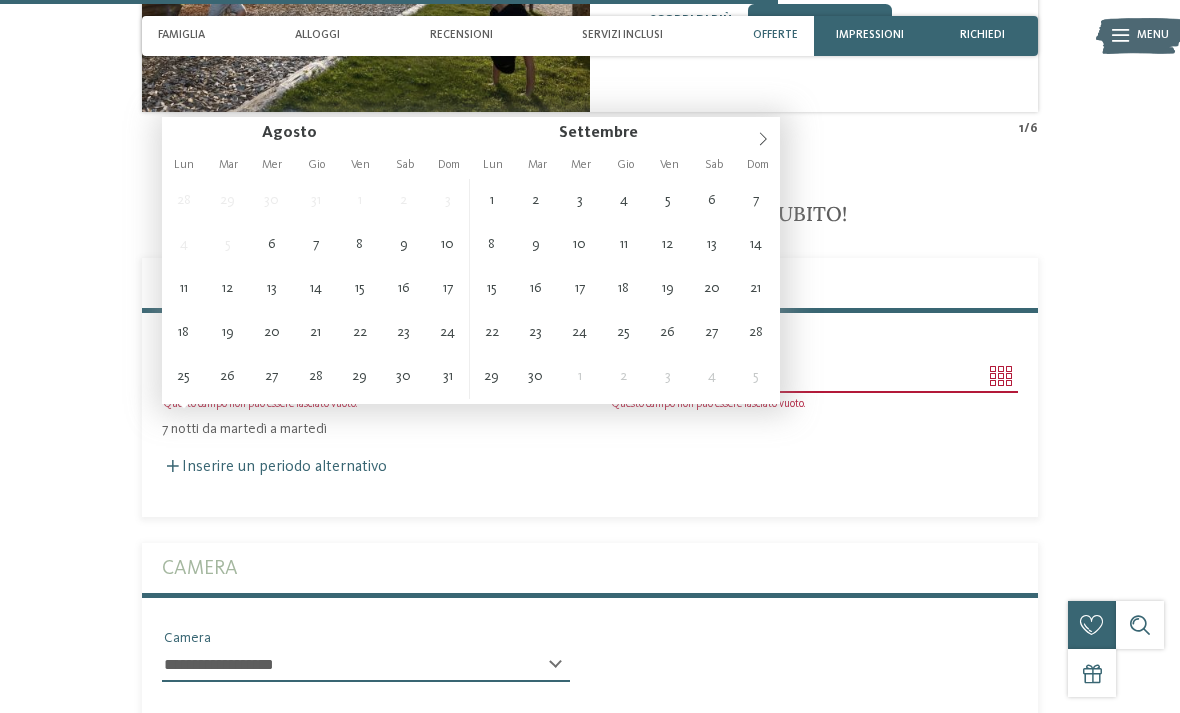 type on "**********" 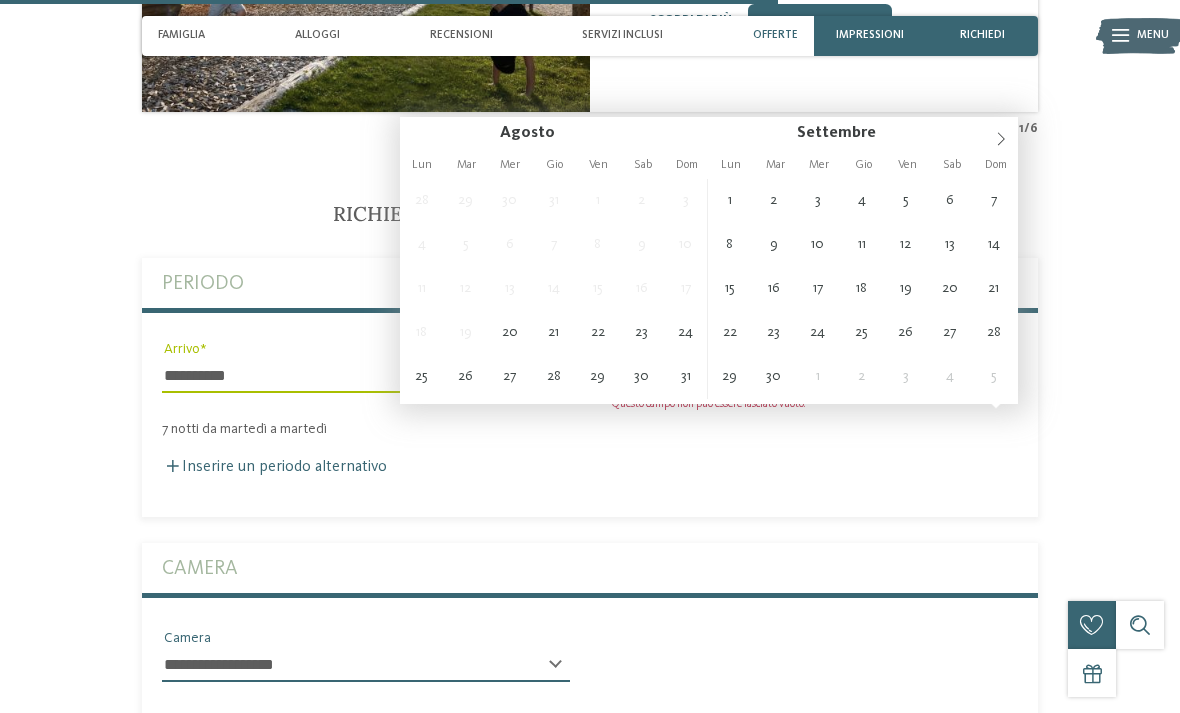 type on "**********" 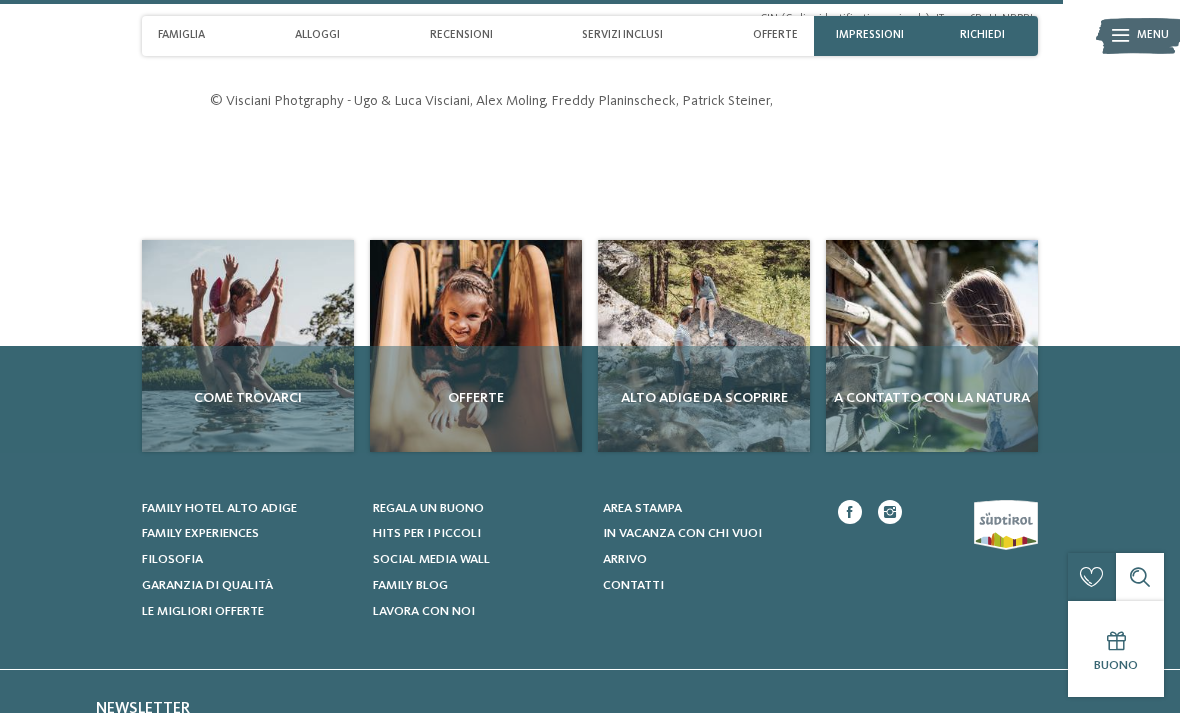 type 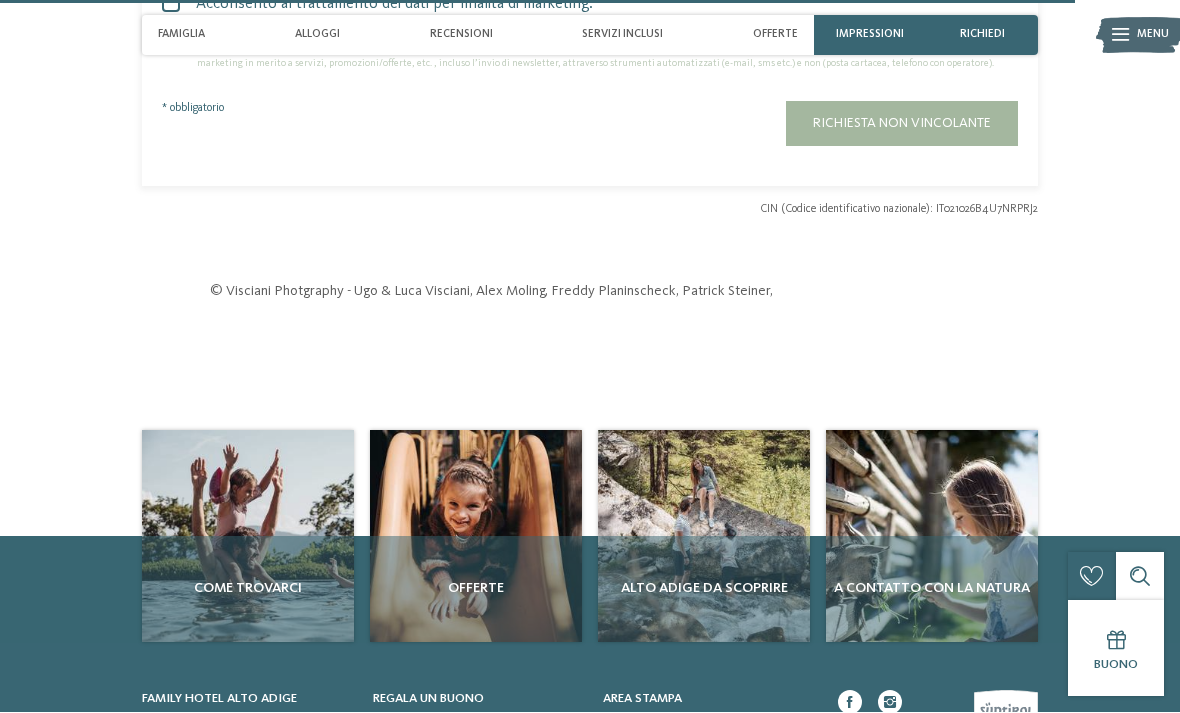 click on "Richiesta non vincolante" at bounding box center (902, 124) 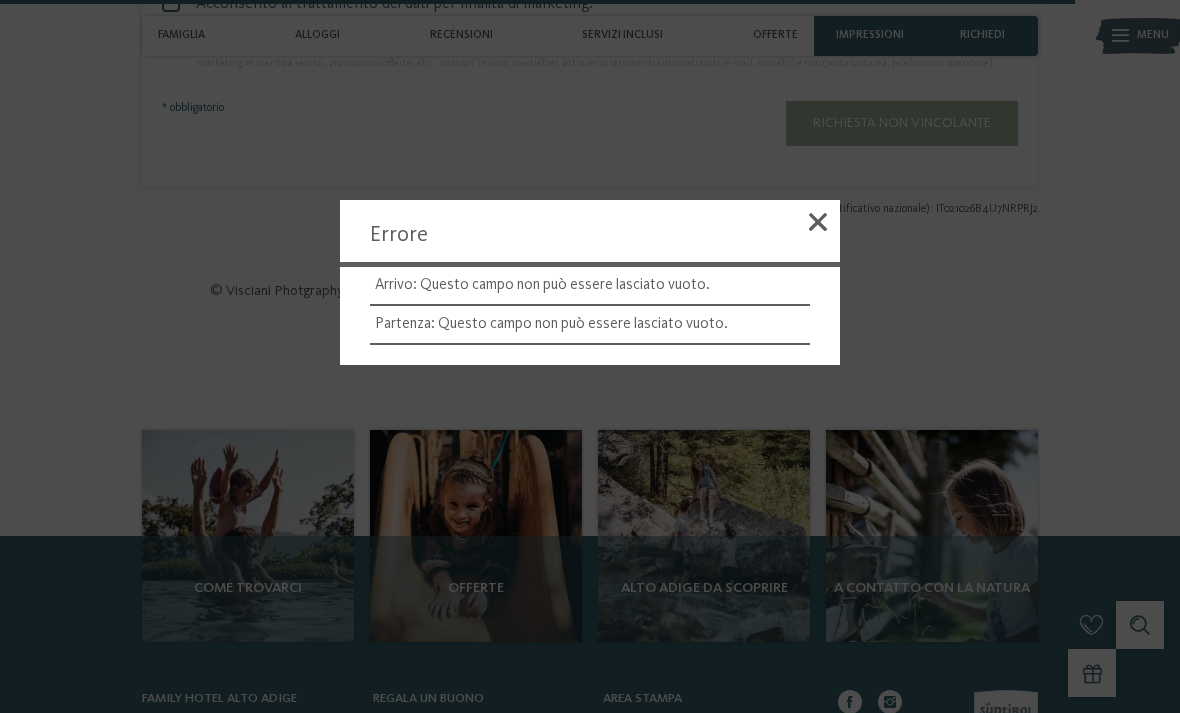 click at bounding box center (818, 222) 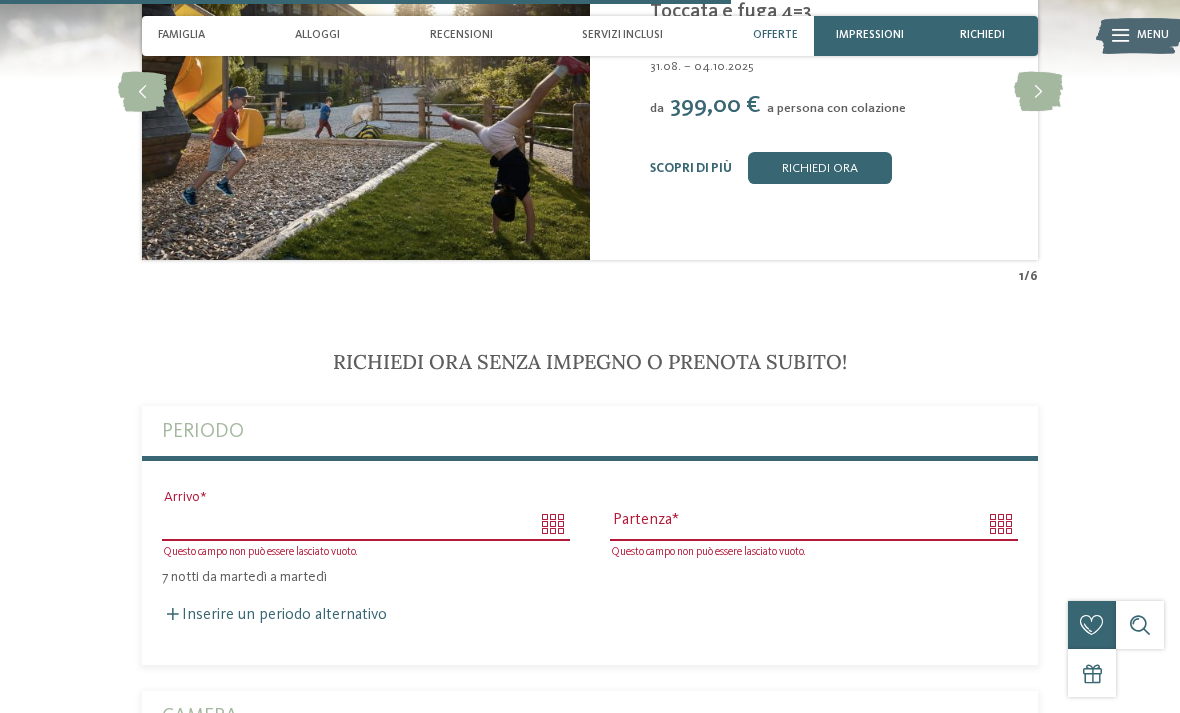 scroll, scrollTop: 3497, scrollLeft: 0, axis: vertical 